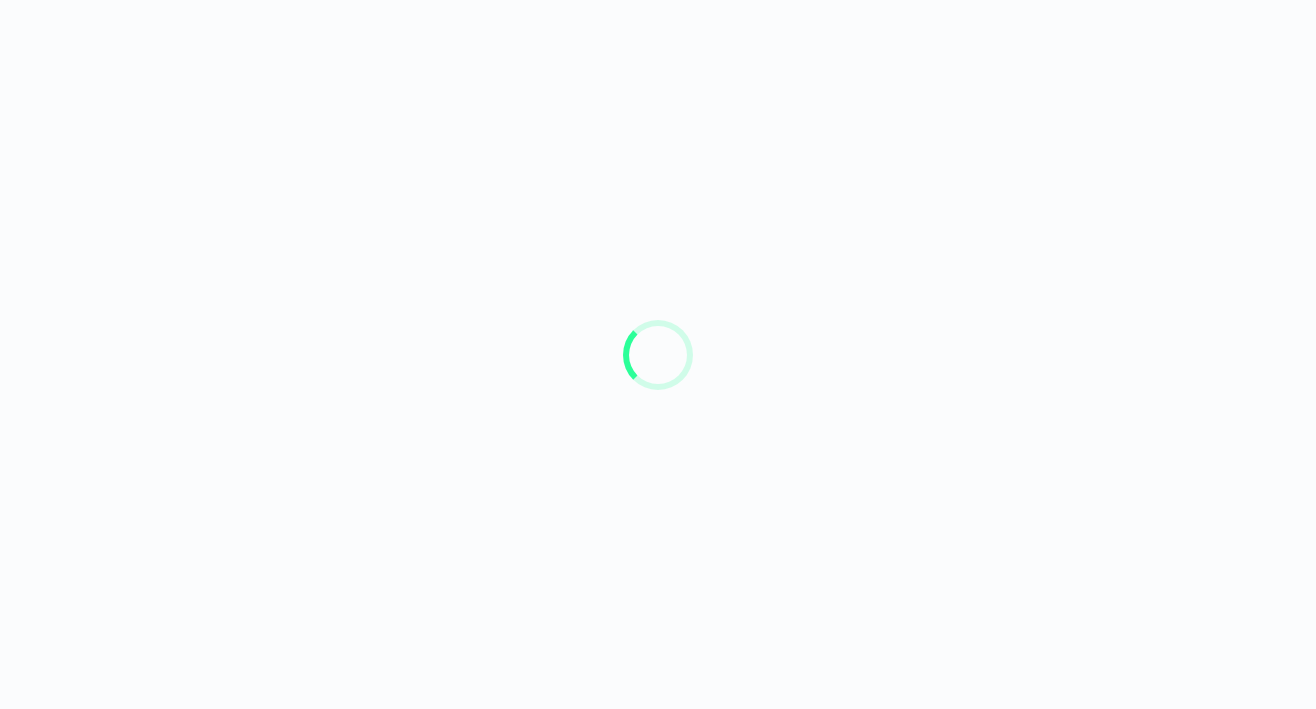 scroll, scrollTop: 0, scrollLeft: 0, axis: both 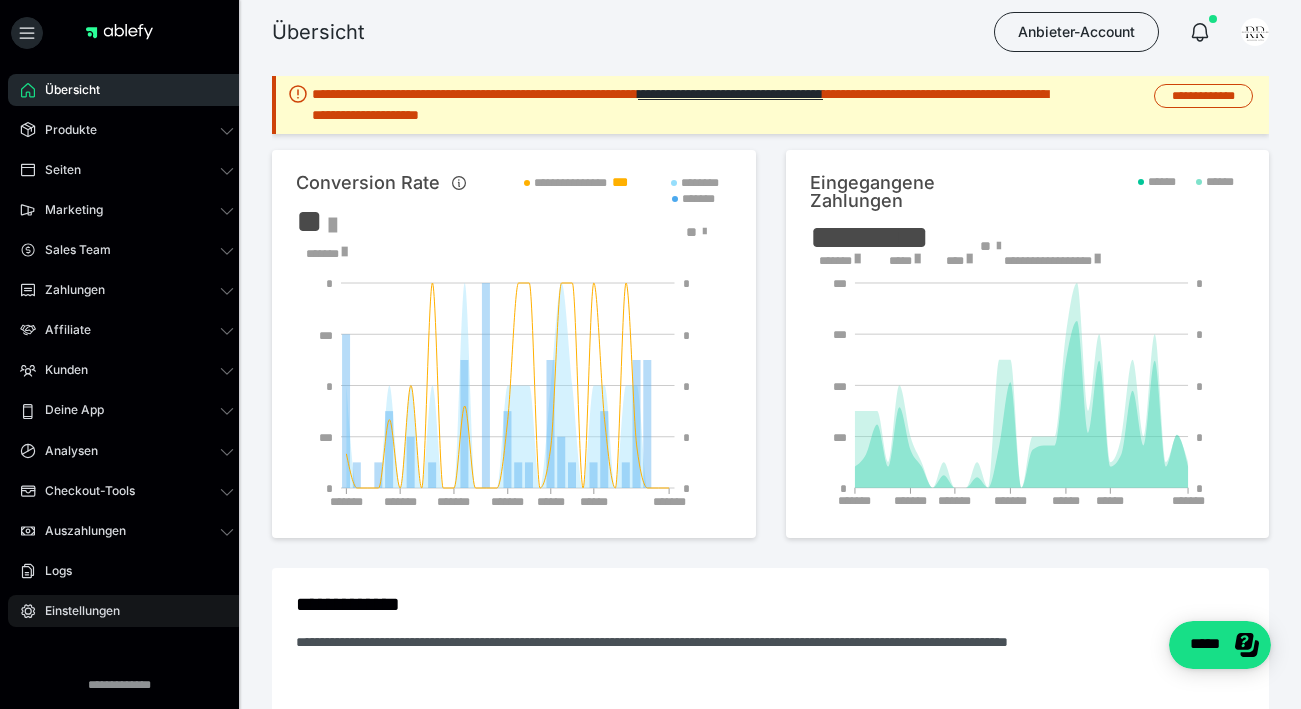 click on "Einstellungen" at bounding box center [127, 611] 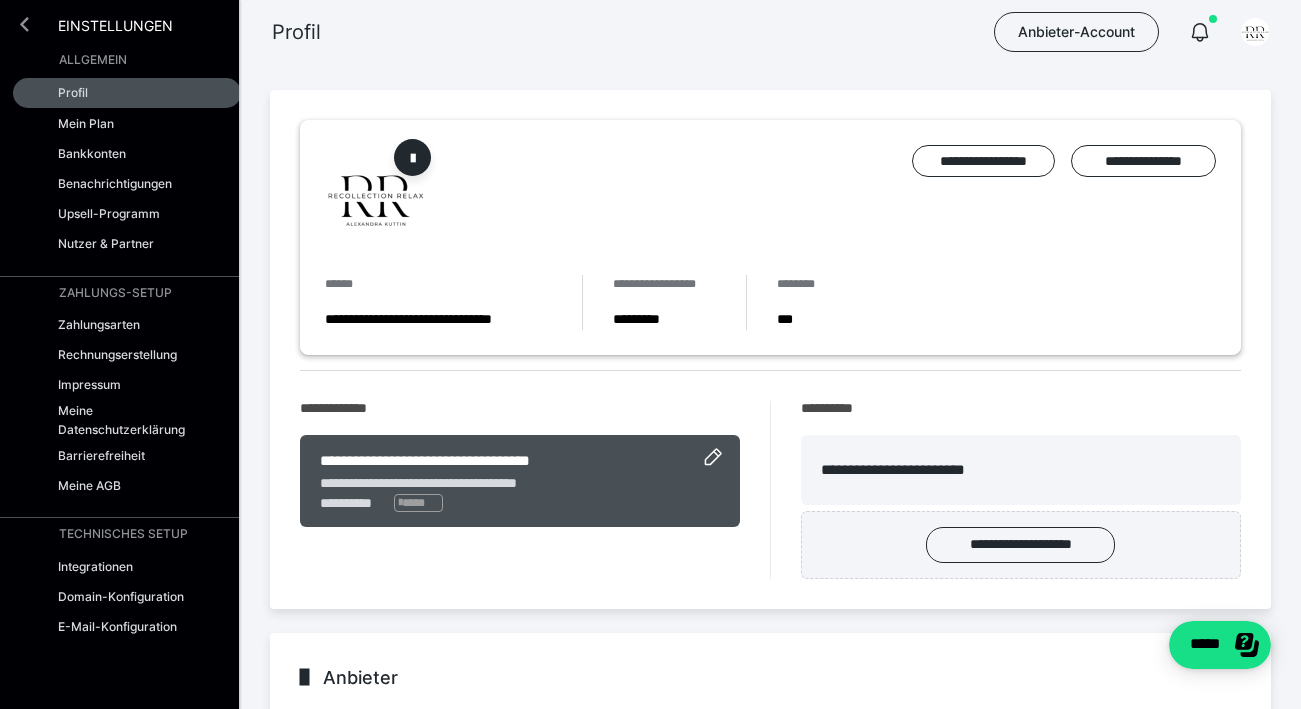 click at bounding box center (24, 24) 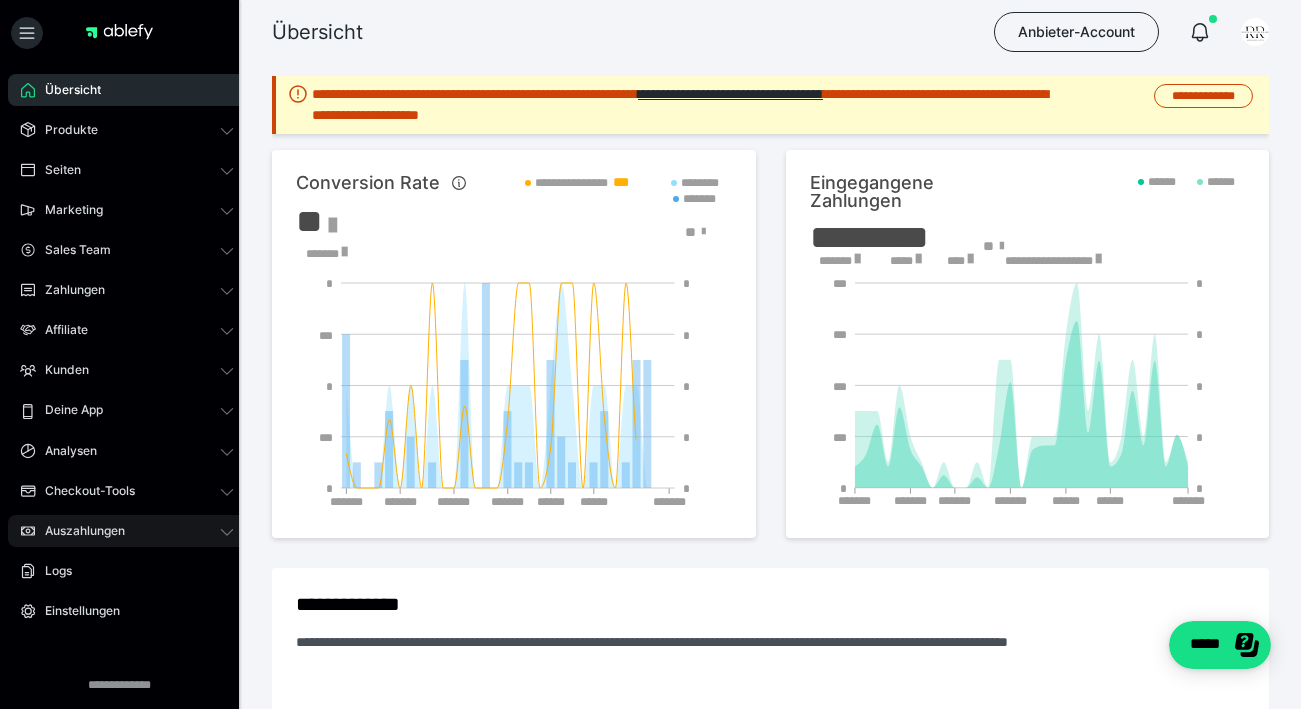 click on "Auszahlungen" at bounding box center (78, 531) 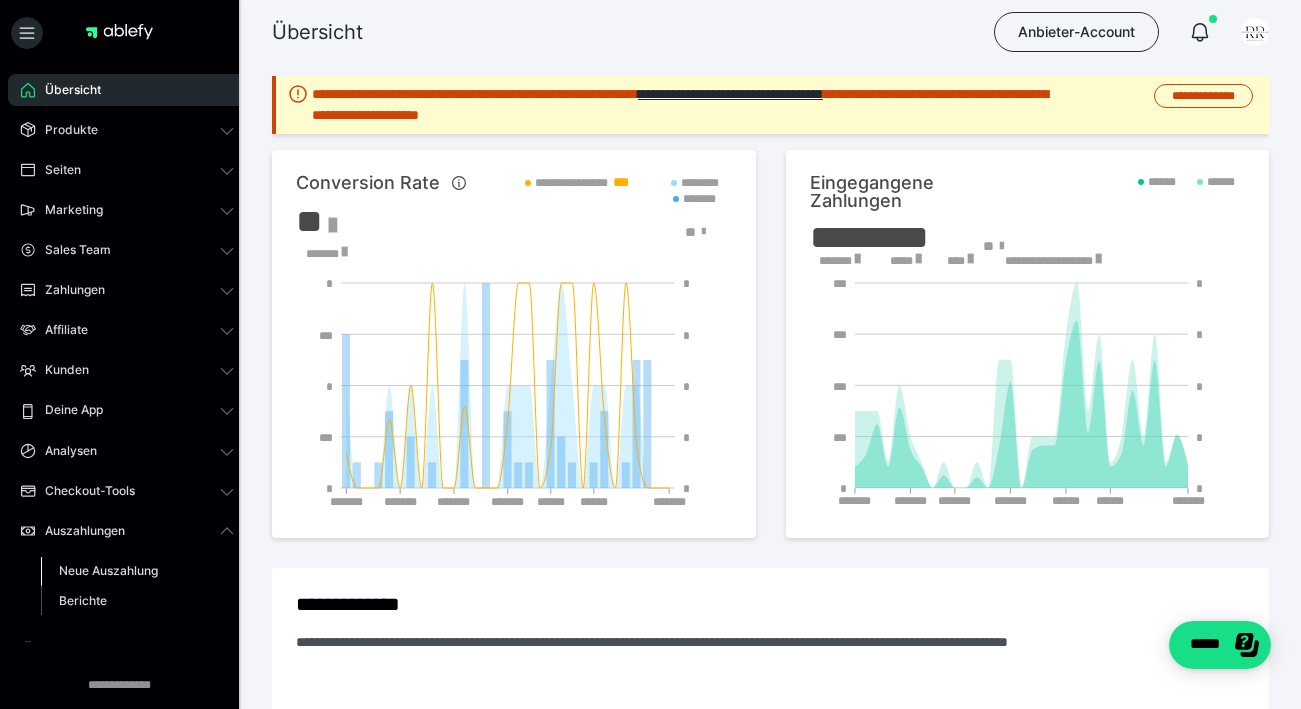 click on "Neue Auszahlung" at bounding box center (108, 570) 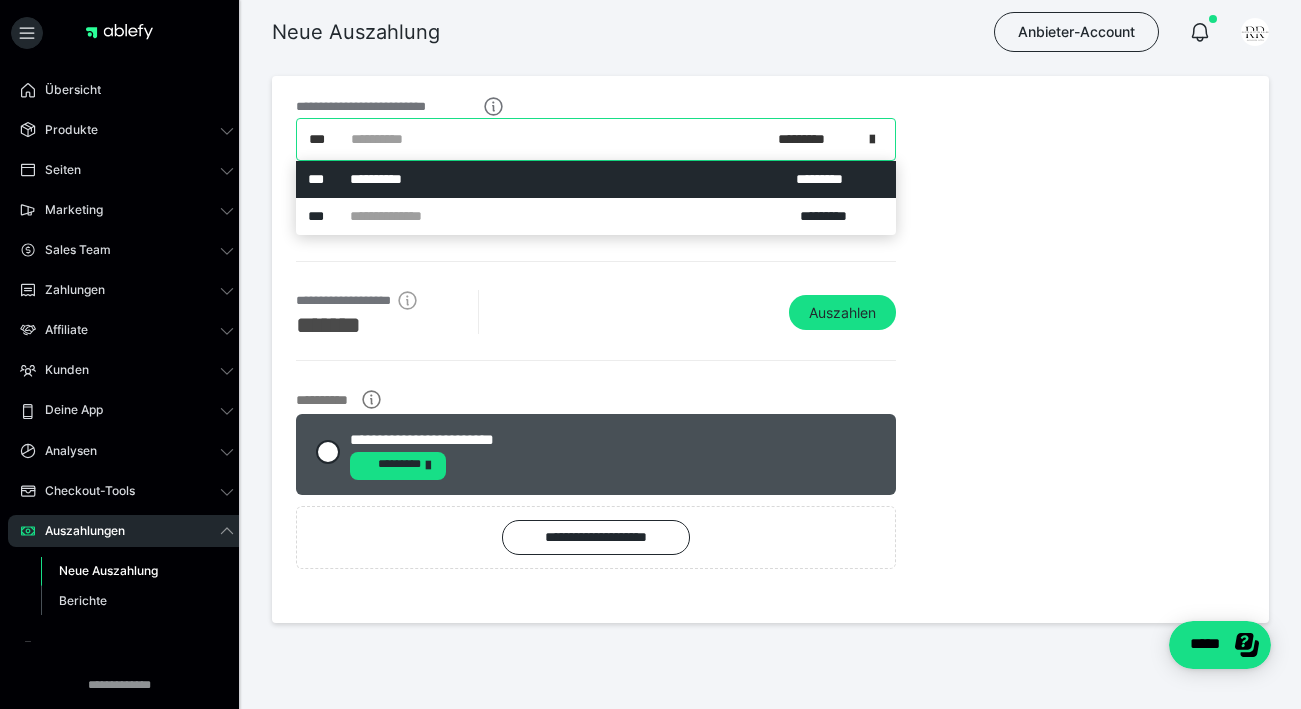 click at bounding box center (872, 136) 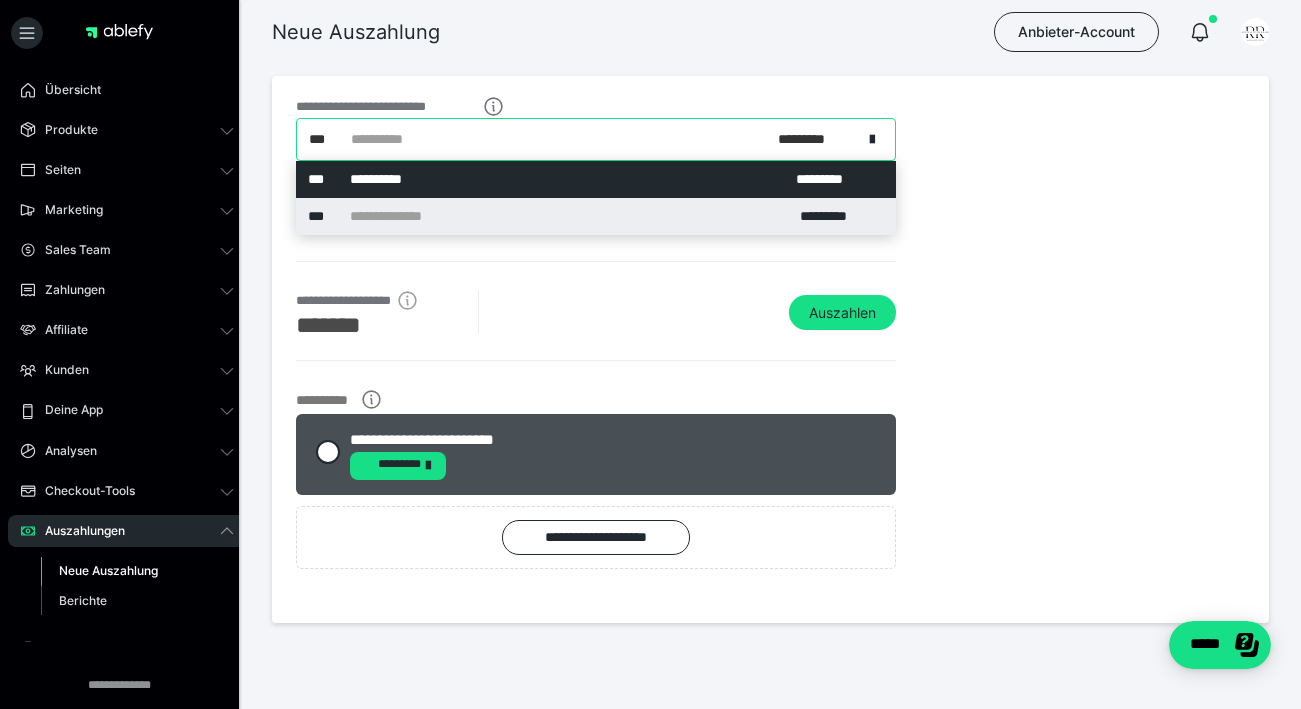 click on "**********" at bounding box center [596, 216] 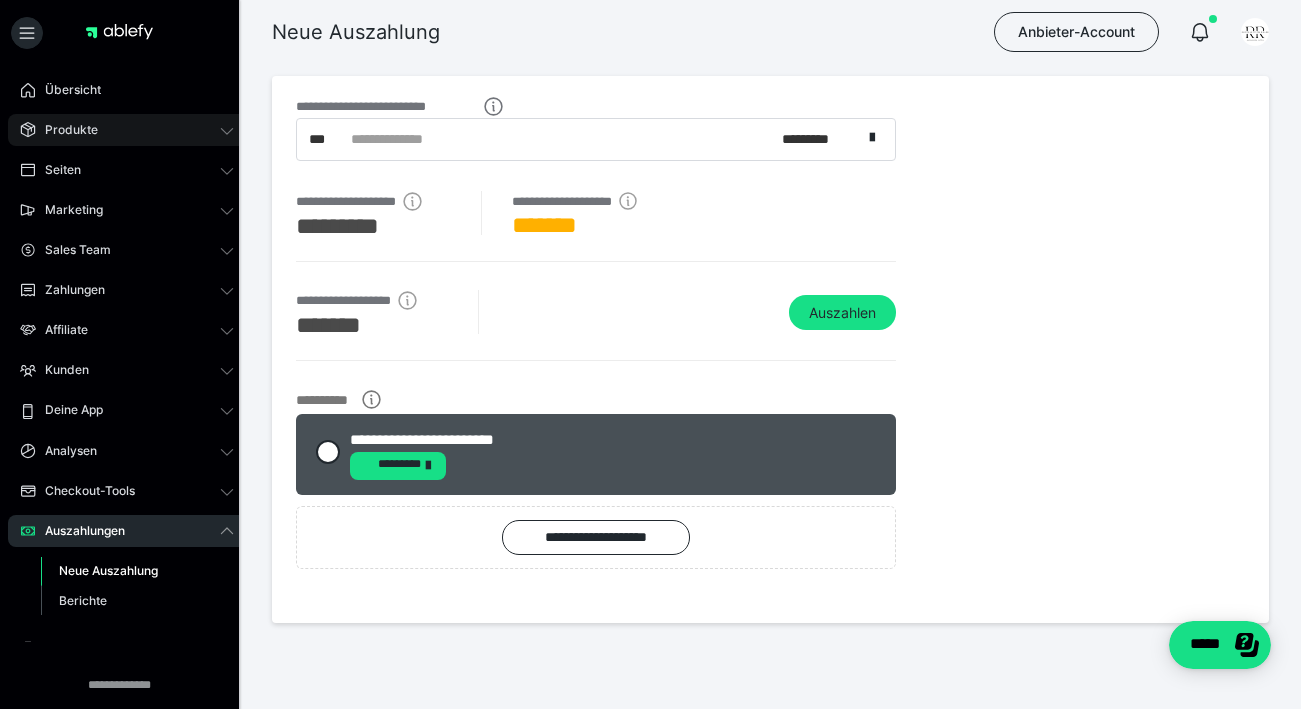 click on "Produkte" at bounding box center (127, 130) 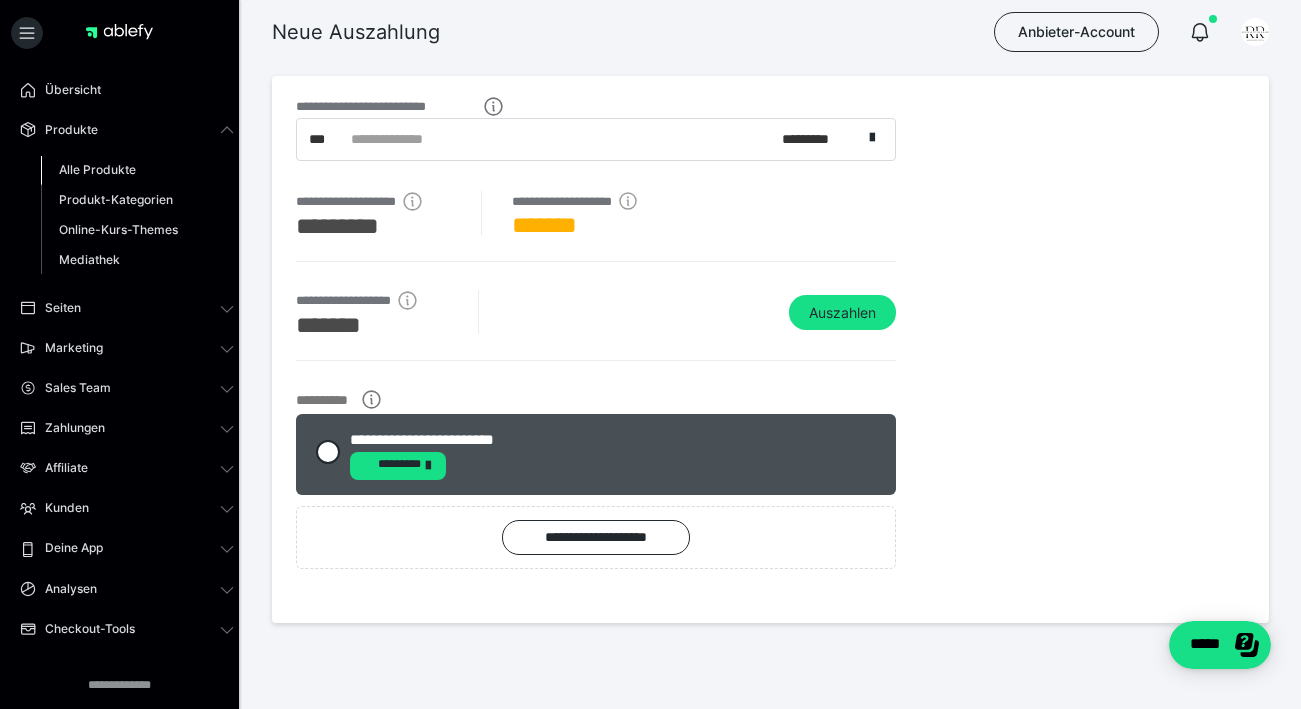 click on "Alle Produkte" at bounding box center [137, 170] 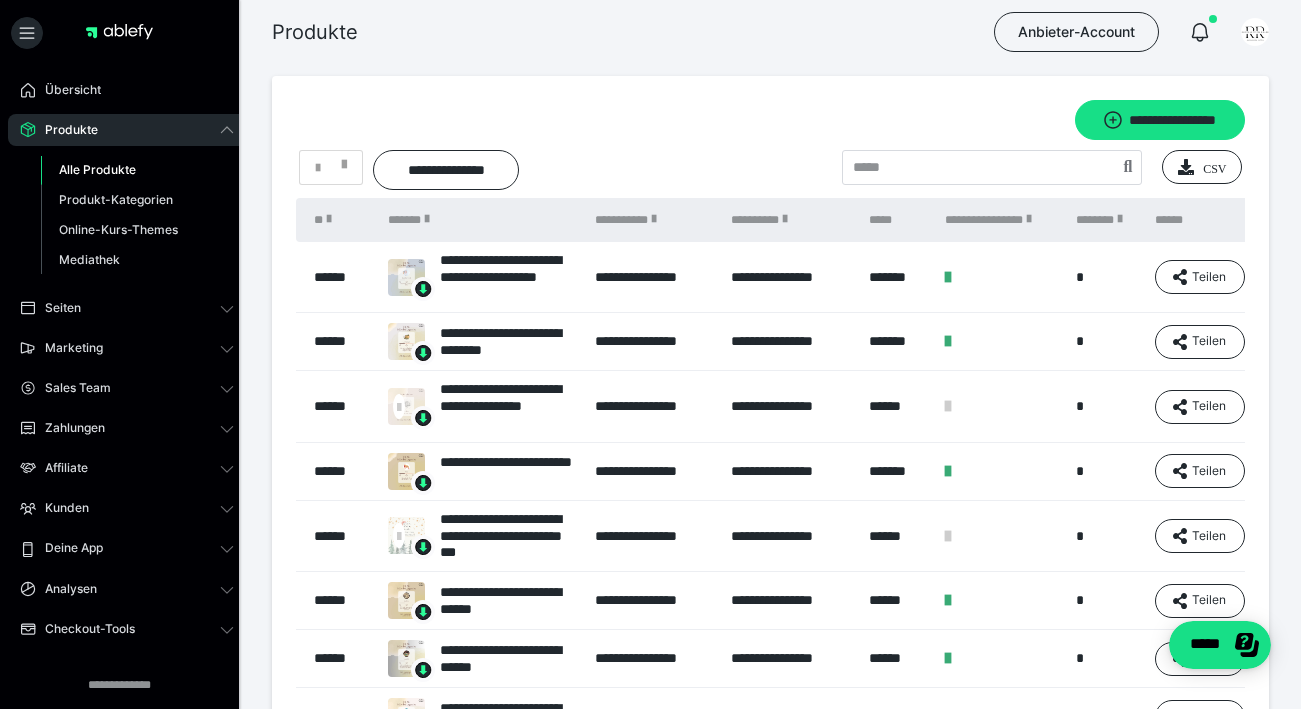 click on "*" at bounding box center (1105, 406) 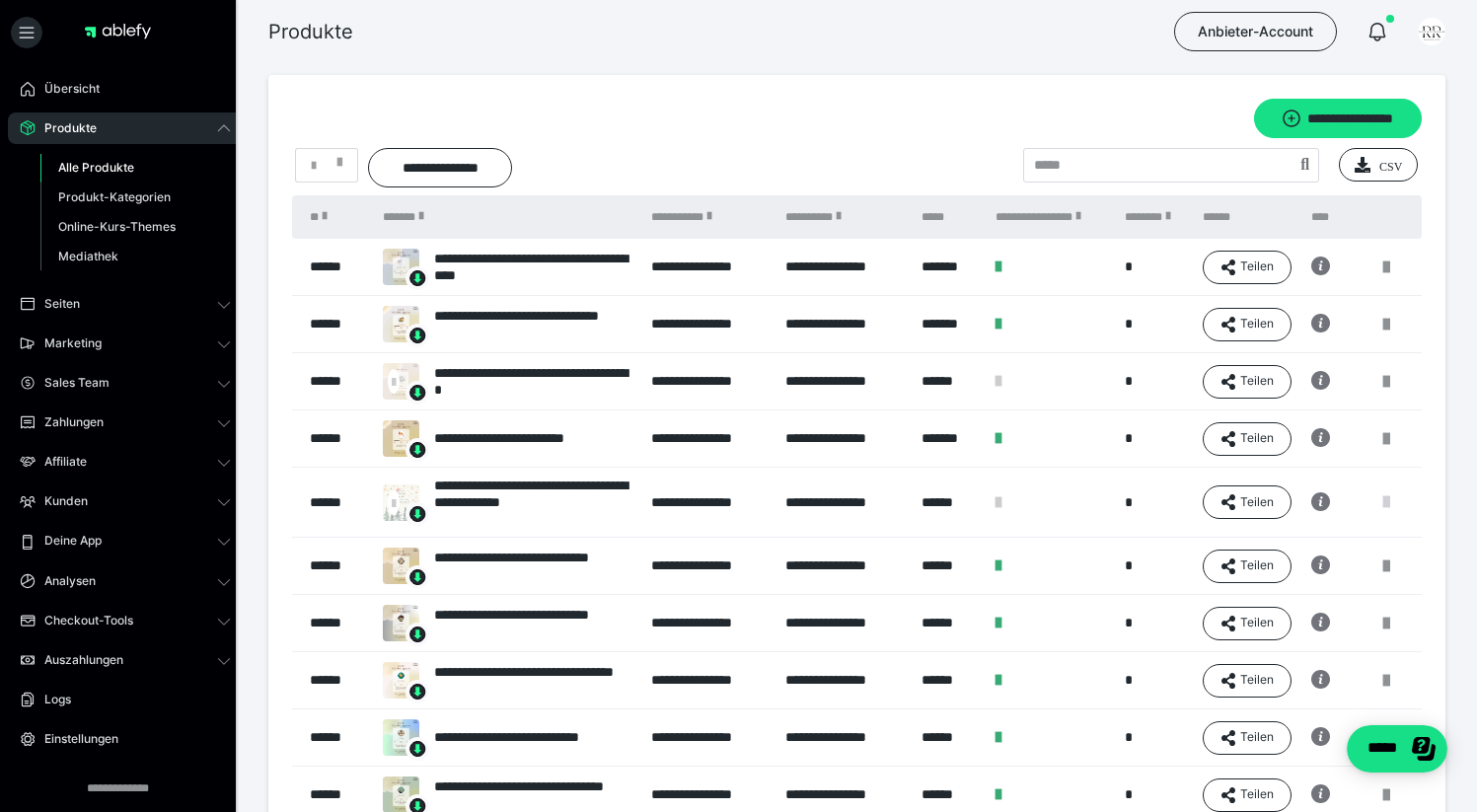 click at bounding box center (1386, 502) 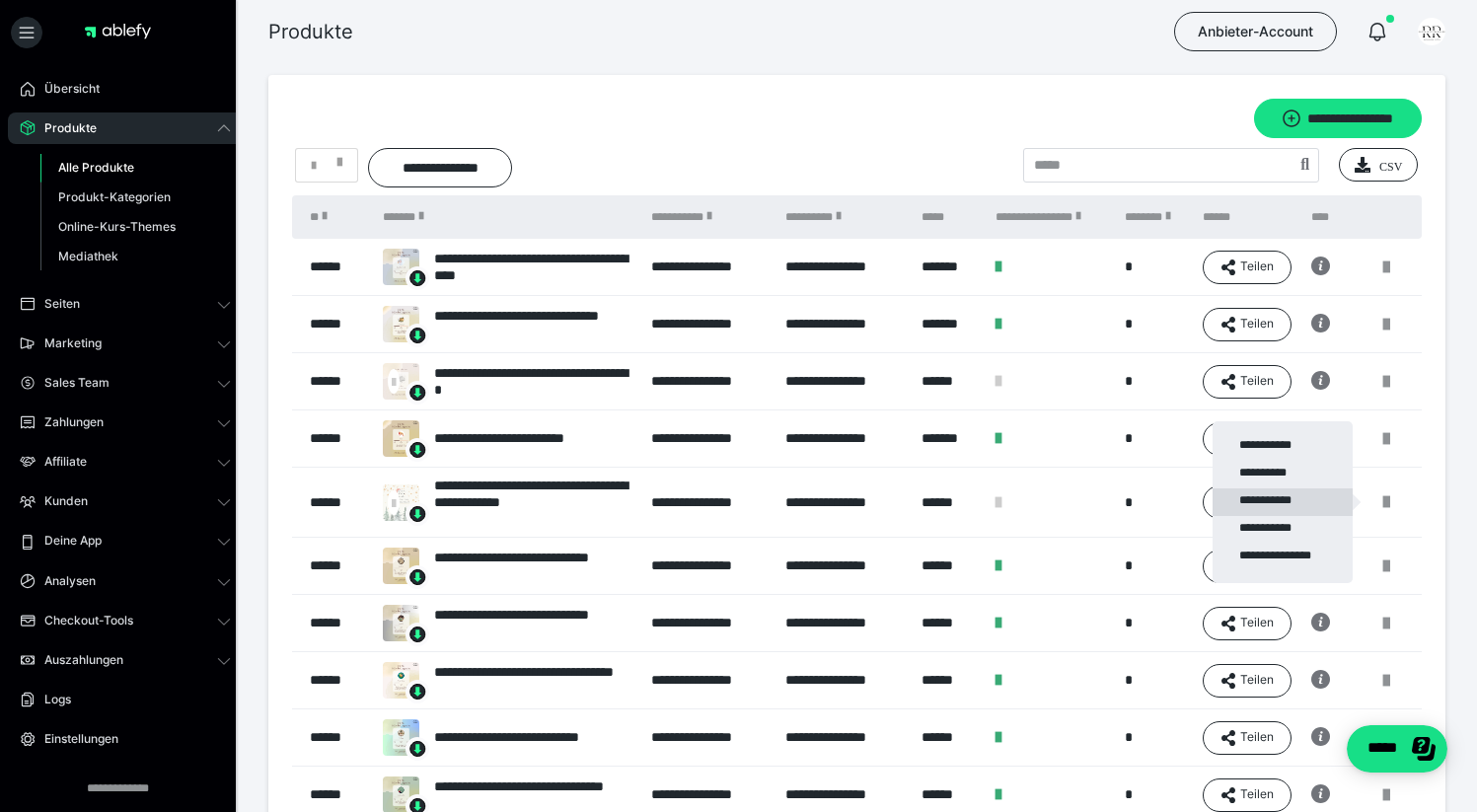 click on "**********" at bounding box center [1283, 502] 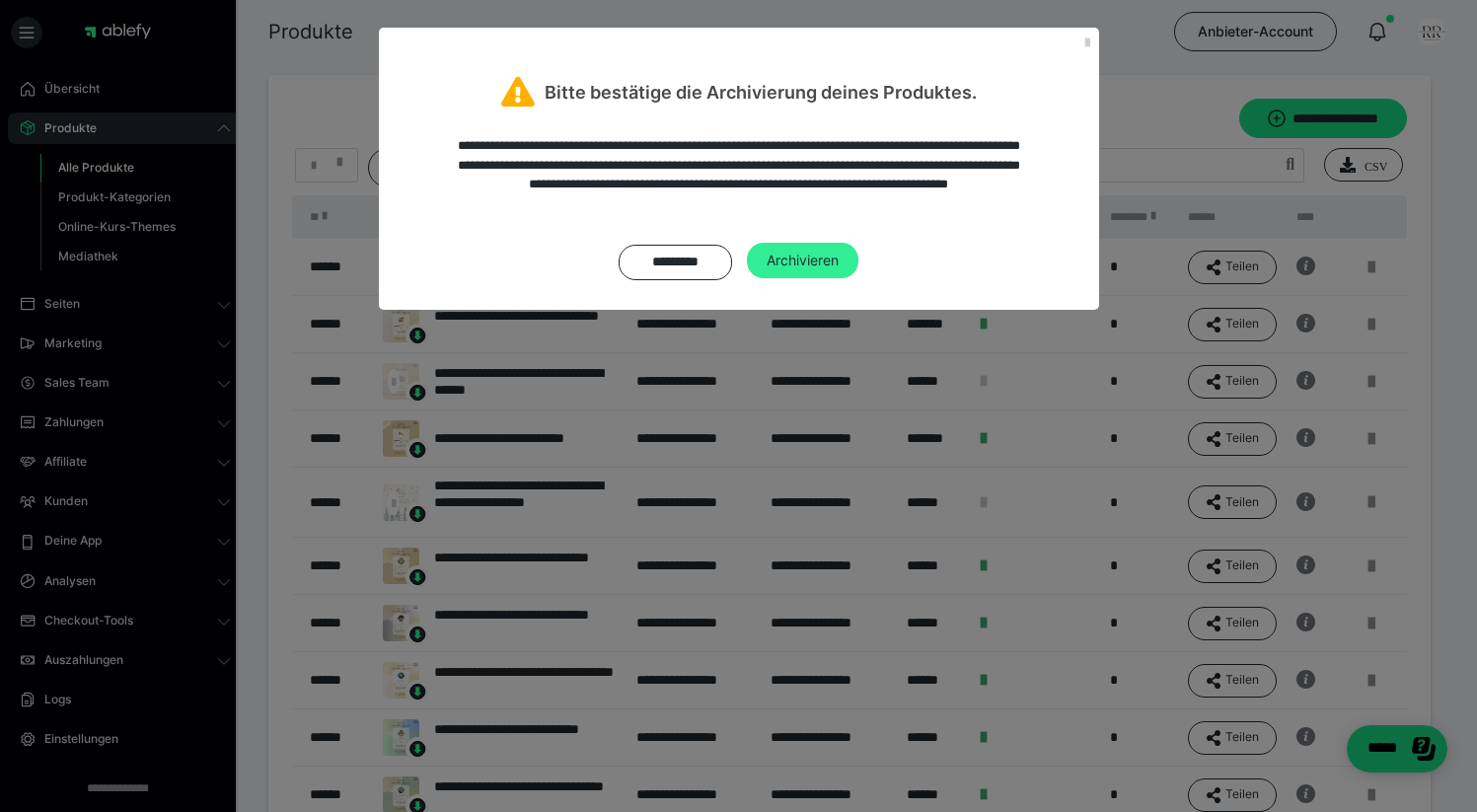 click on "Archivieren" at bounding box center (802, 260) 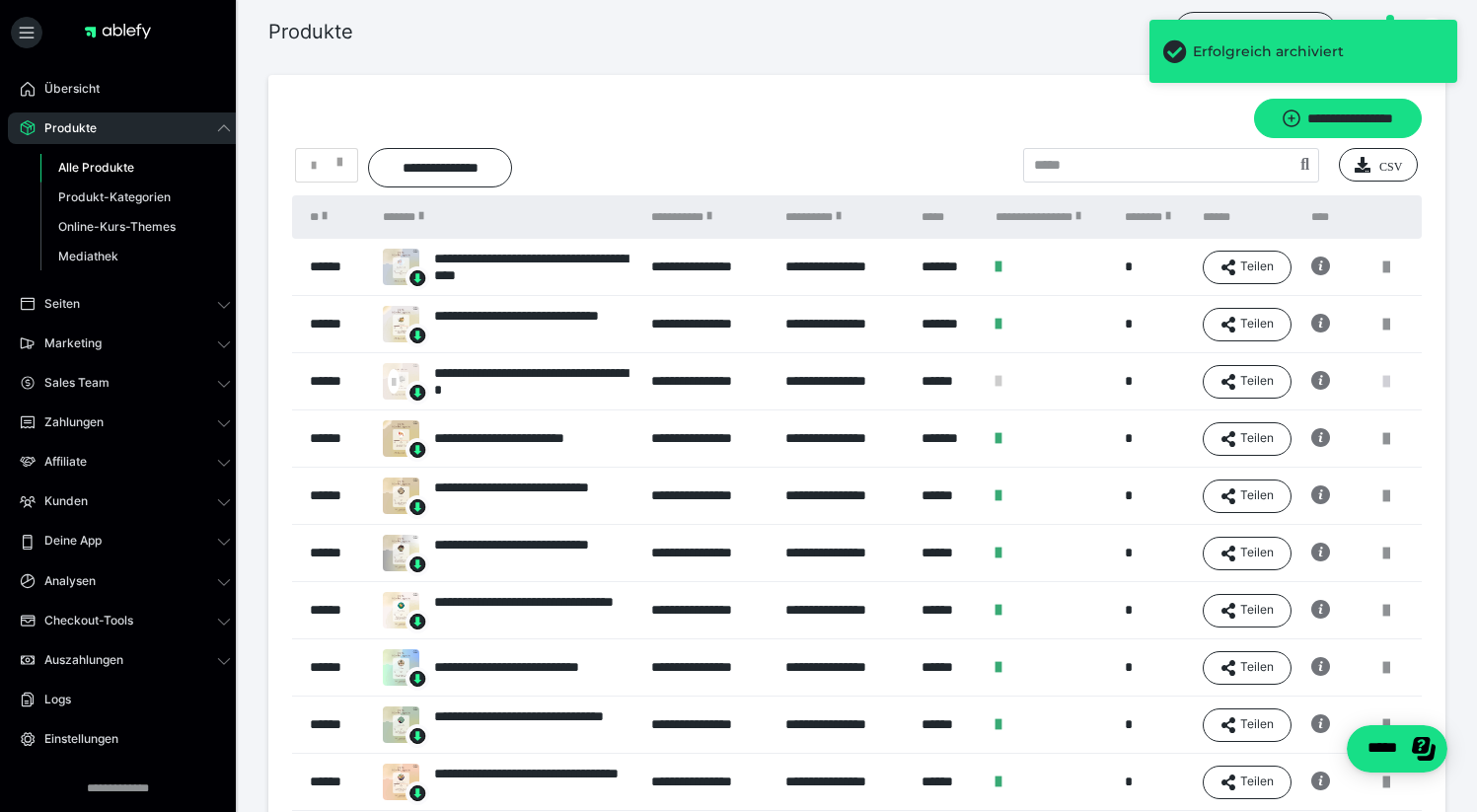 click at bounding box center [1386, 382] 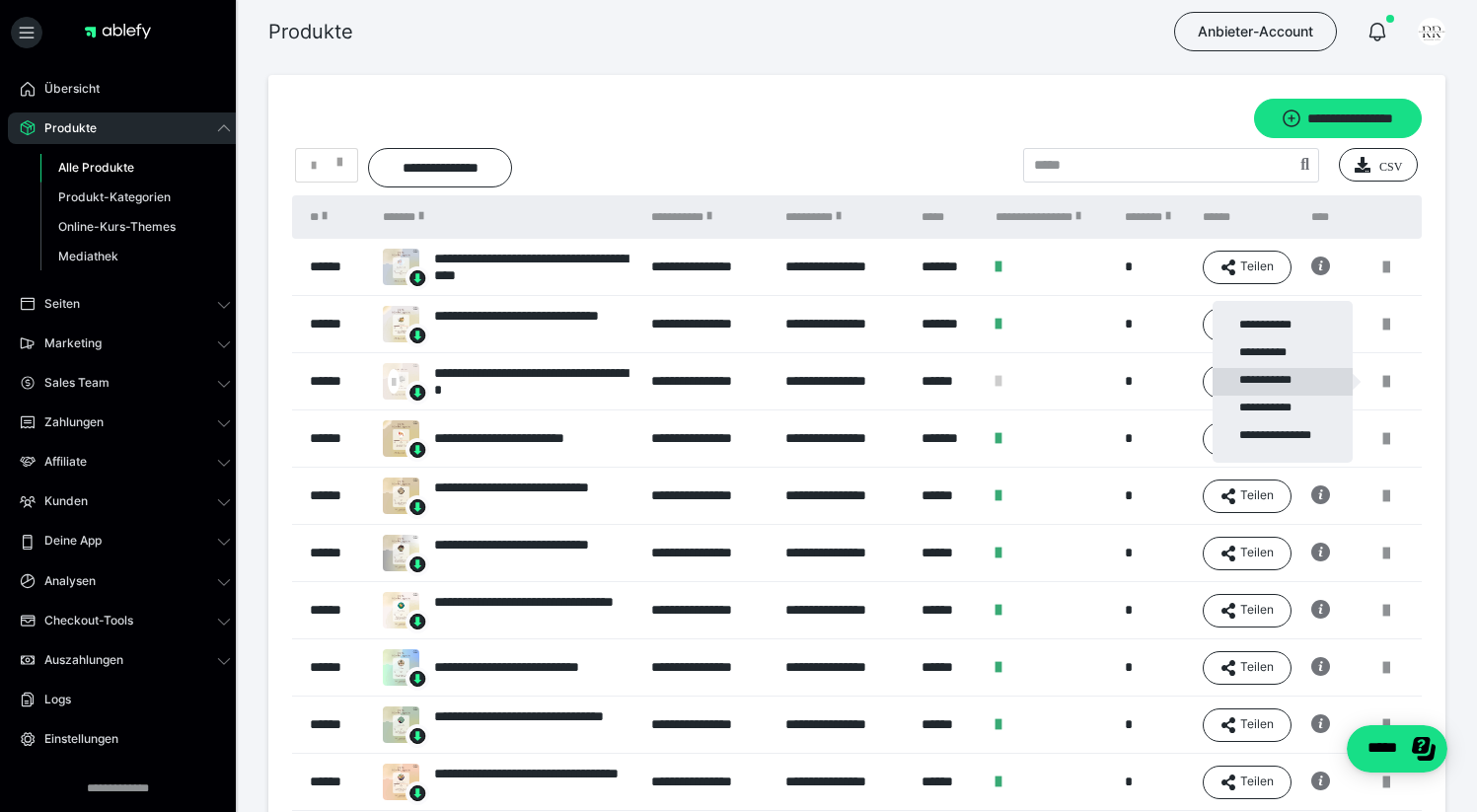 click on "**********" at bounding box center [1283, 382] 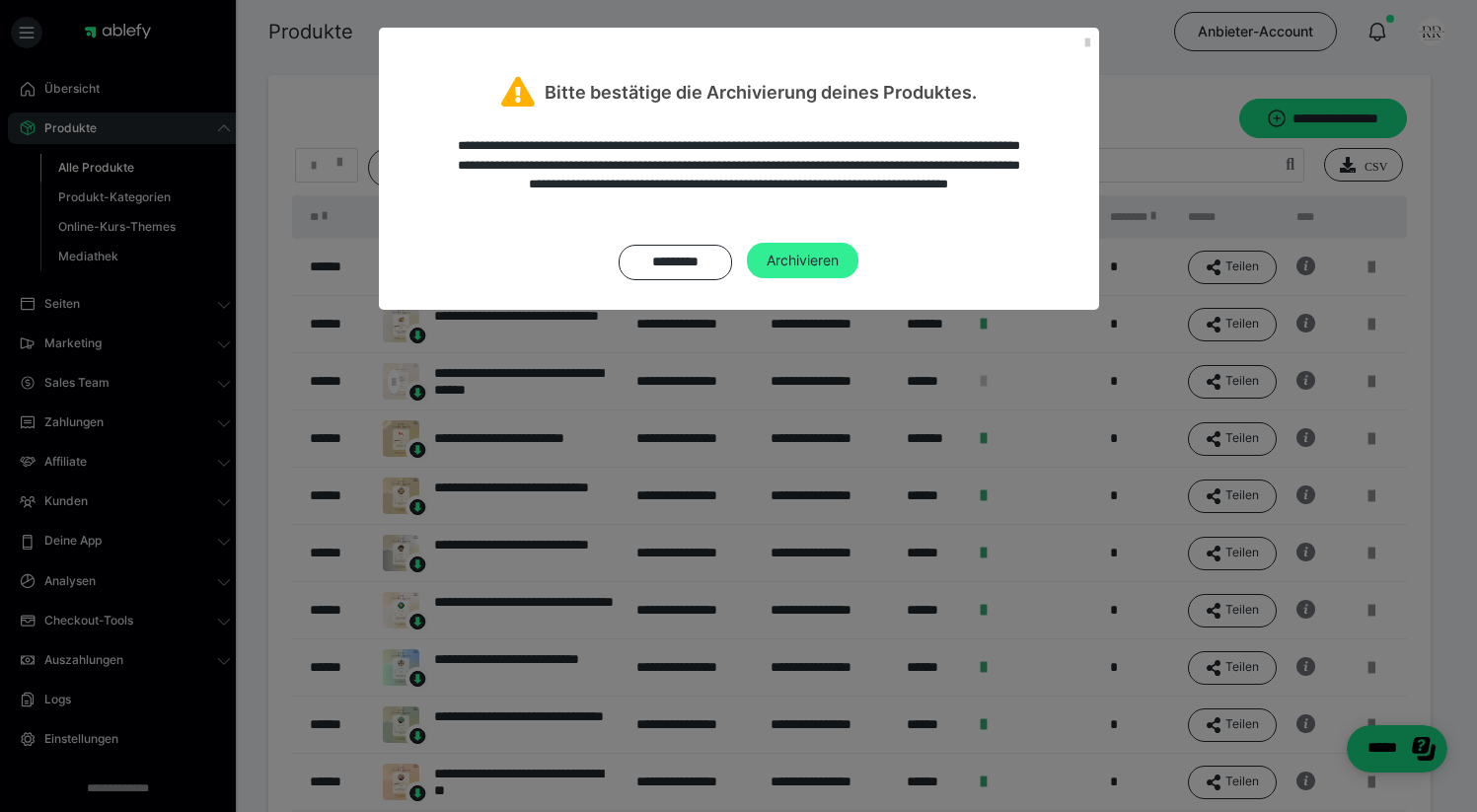 click on "Archivieren" at bounding box center [802, 260] 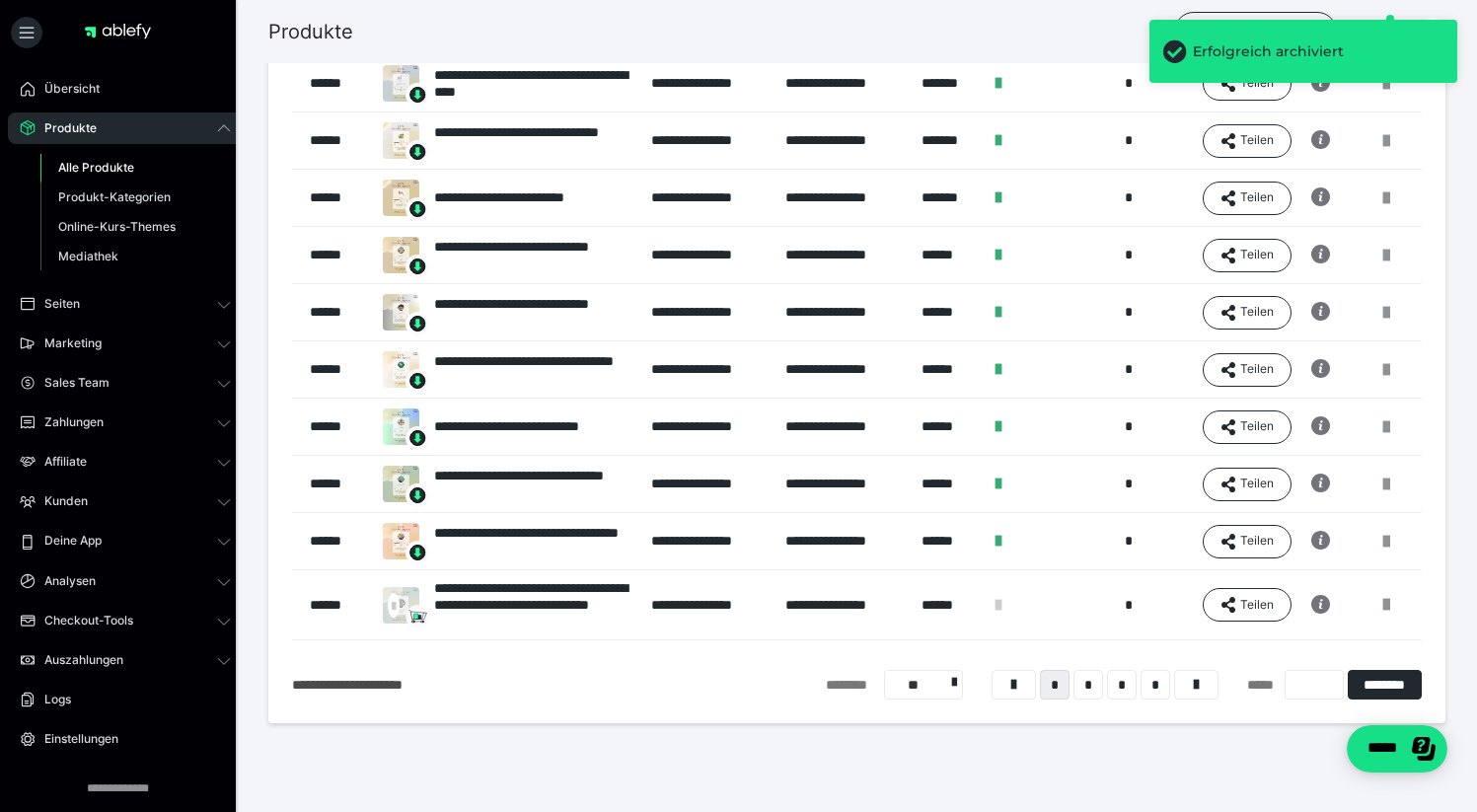 scroll, scrollTop: 217, scrollLeft: 0, axis: vertical 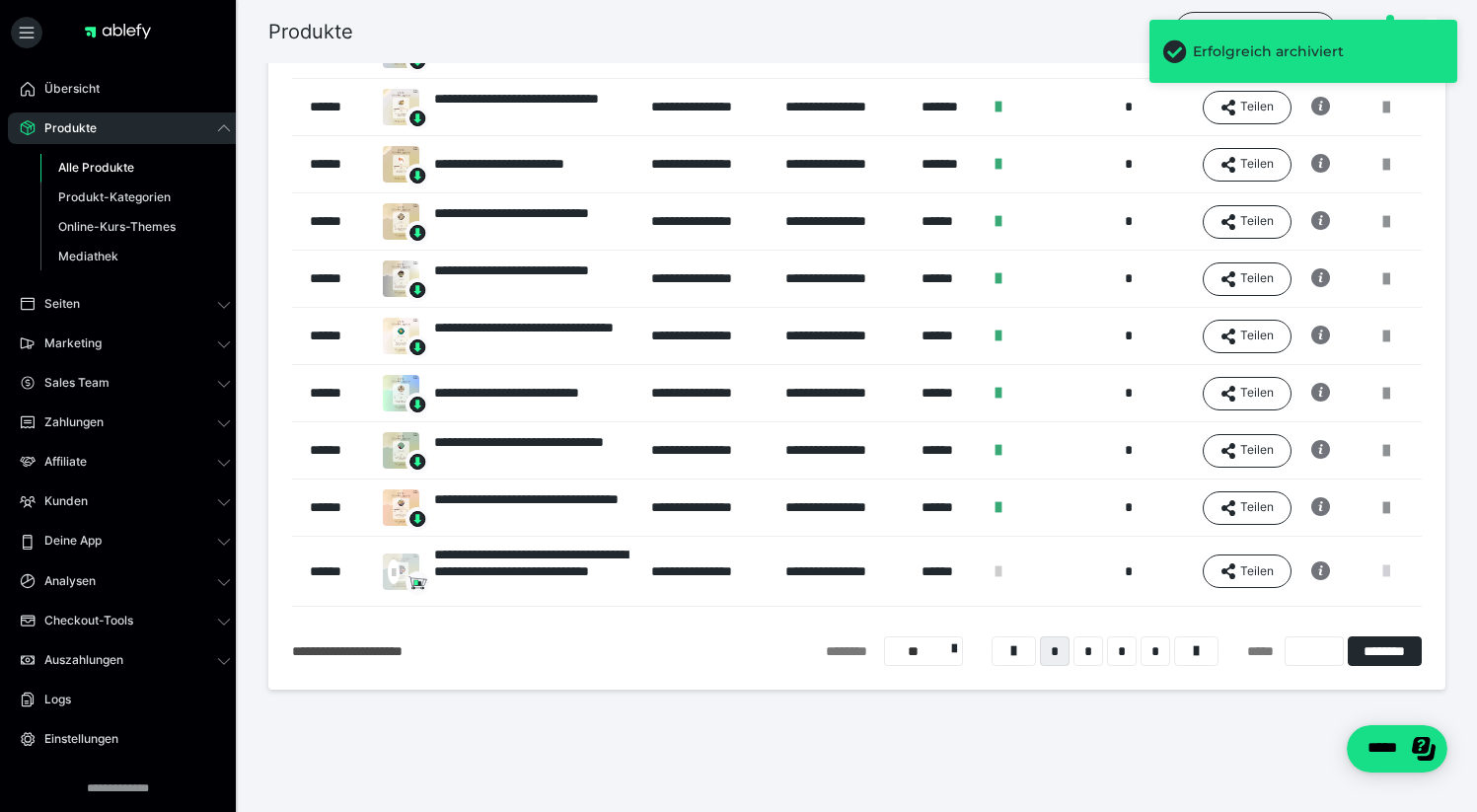 click at bounding box center (1386, 571) 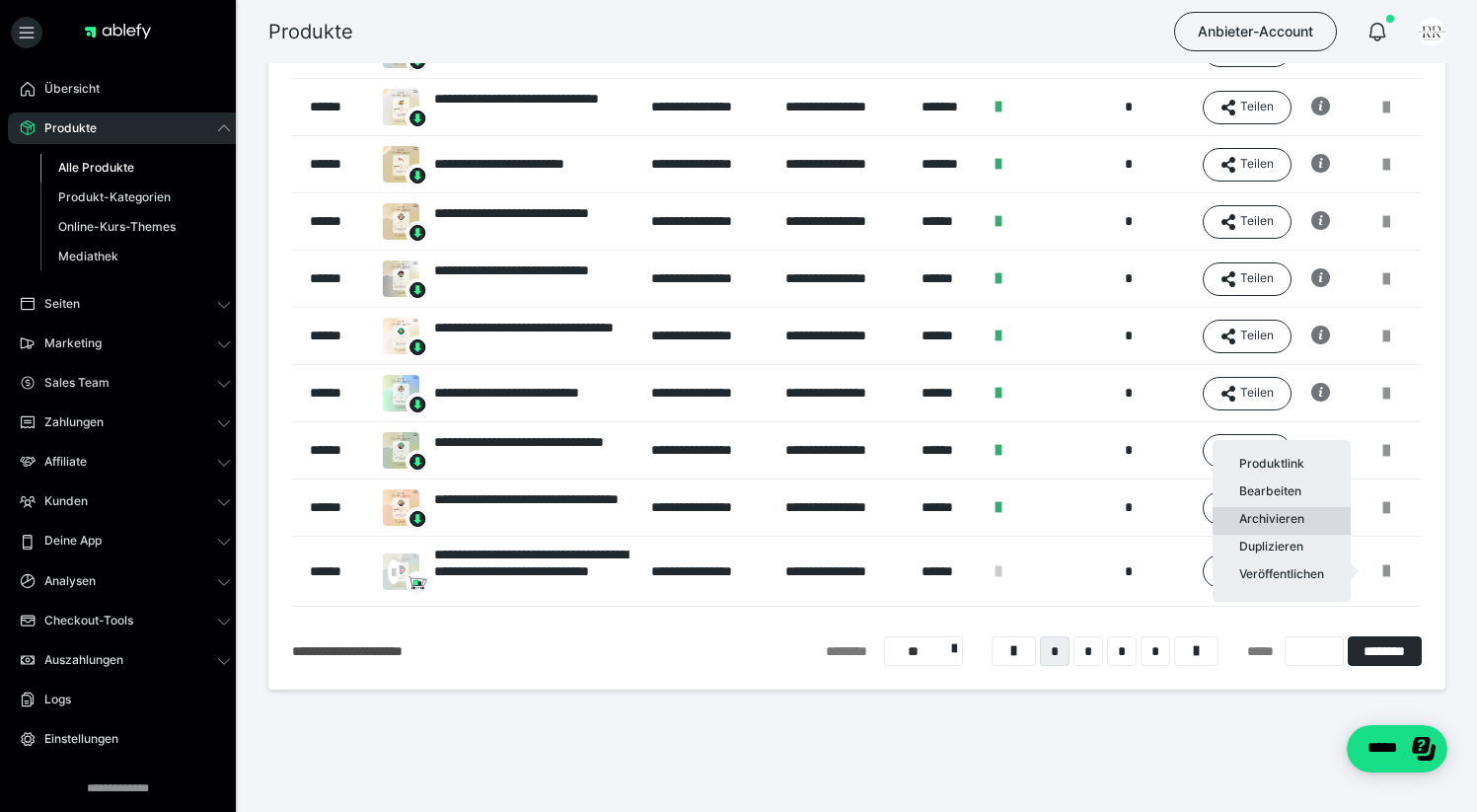 click on "Archivieren" at bounding box center [1282, 521] 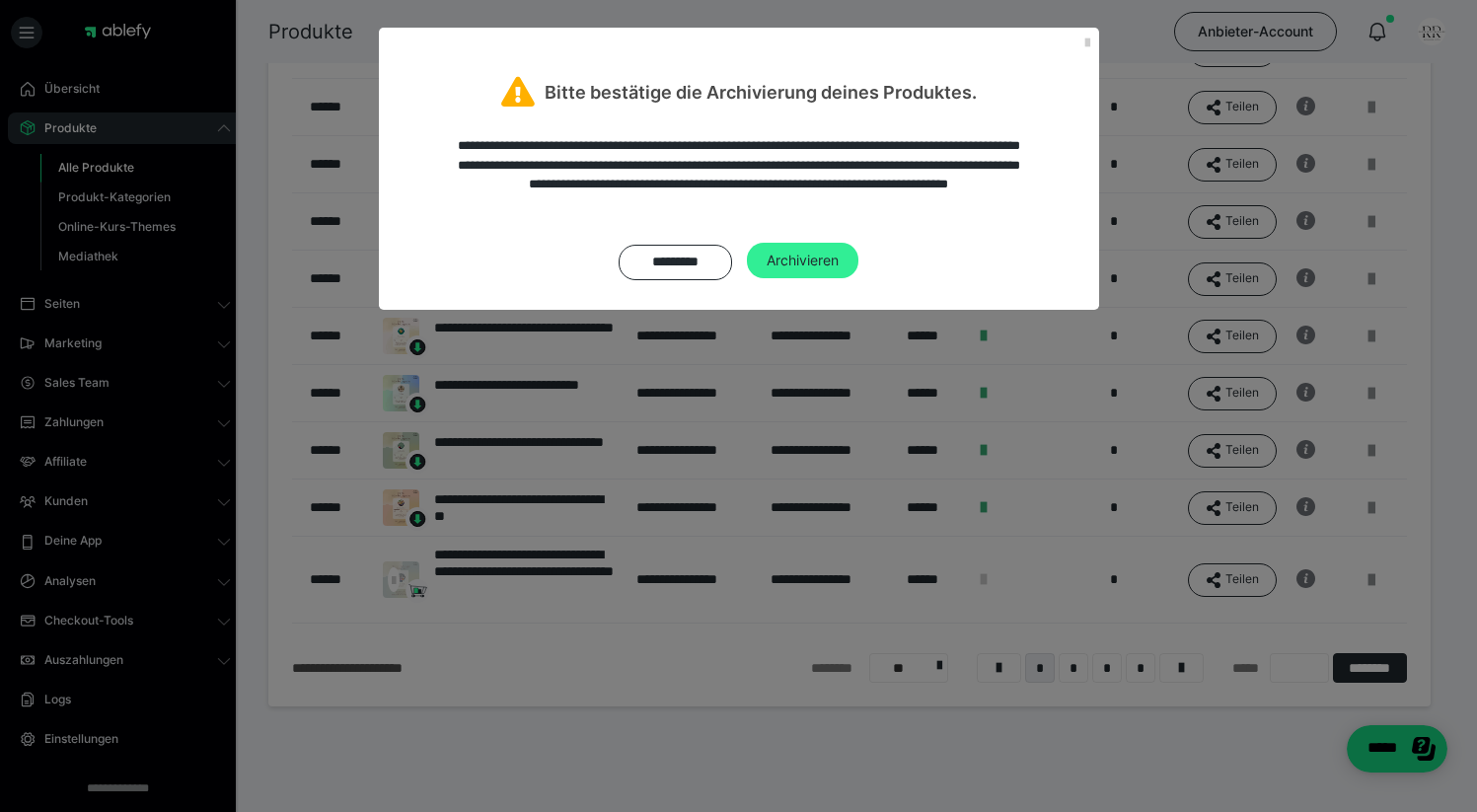 click on "Archivieren" at bounding box center [802, 260] 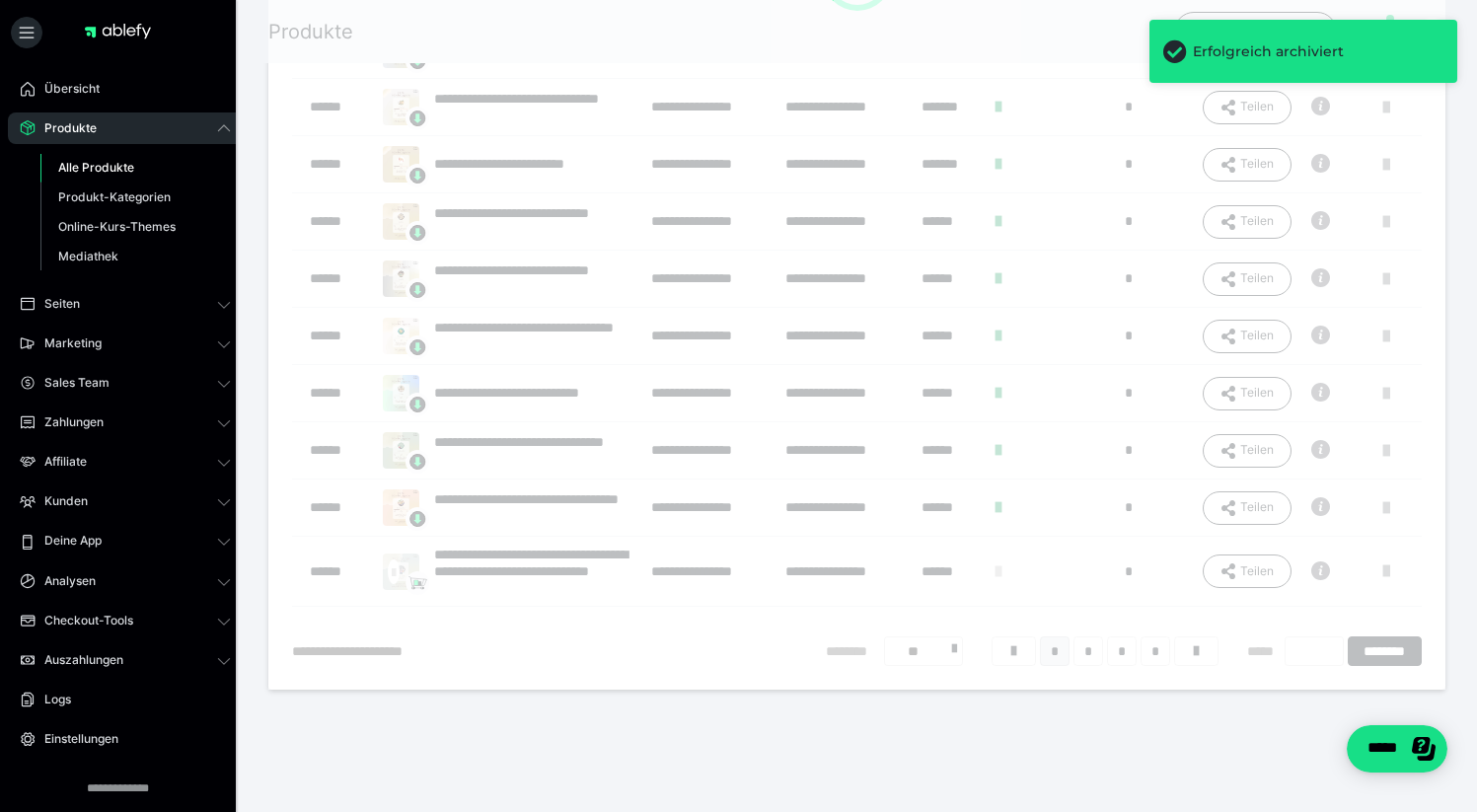 scroll, scrollTop: 204, scrollLeft: 0, axis: vertical 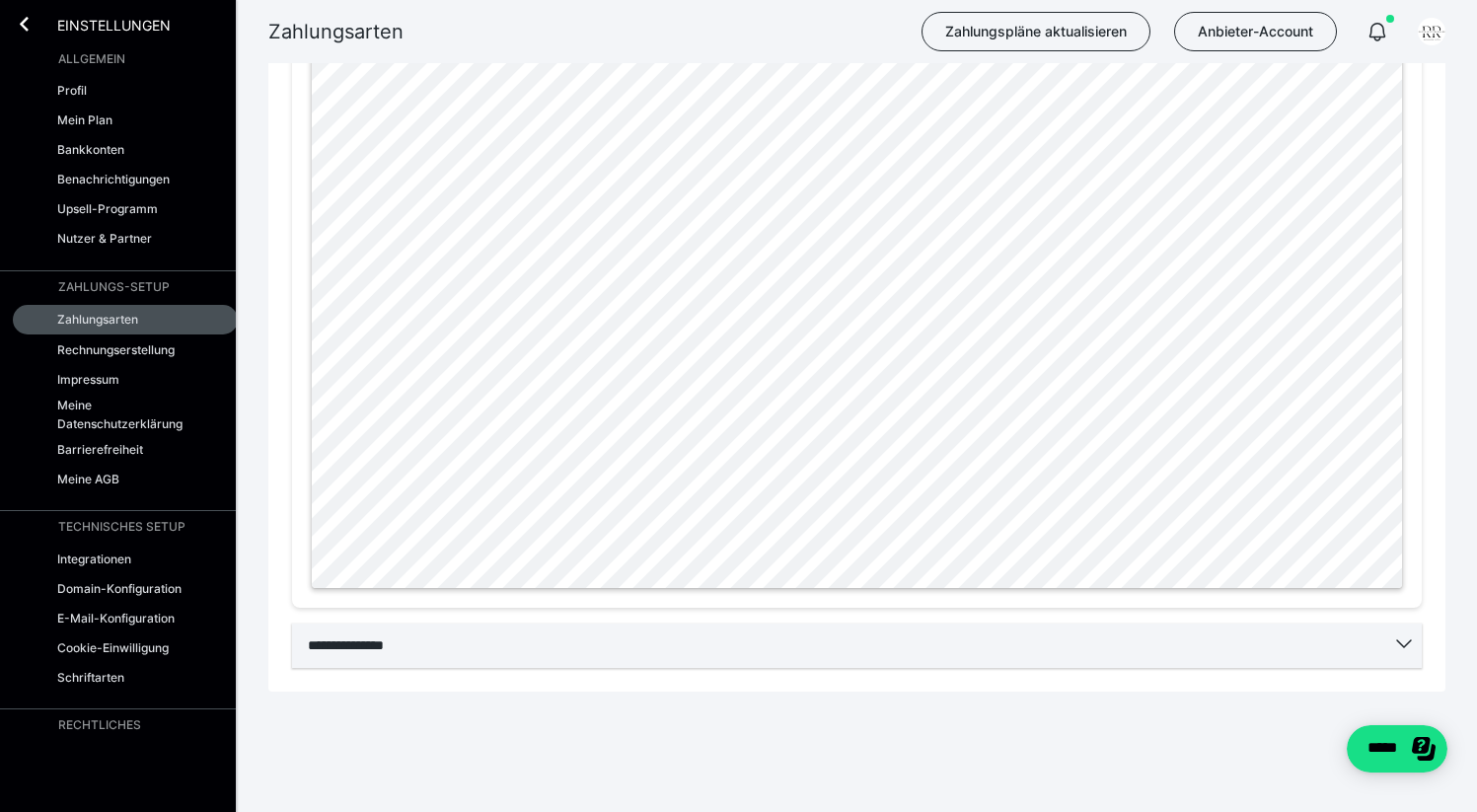 click on "**********" at bounding box center (856, 645) 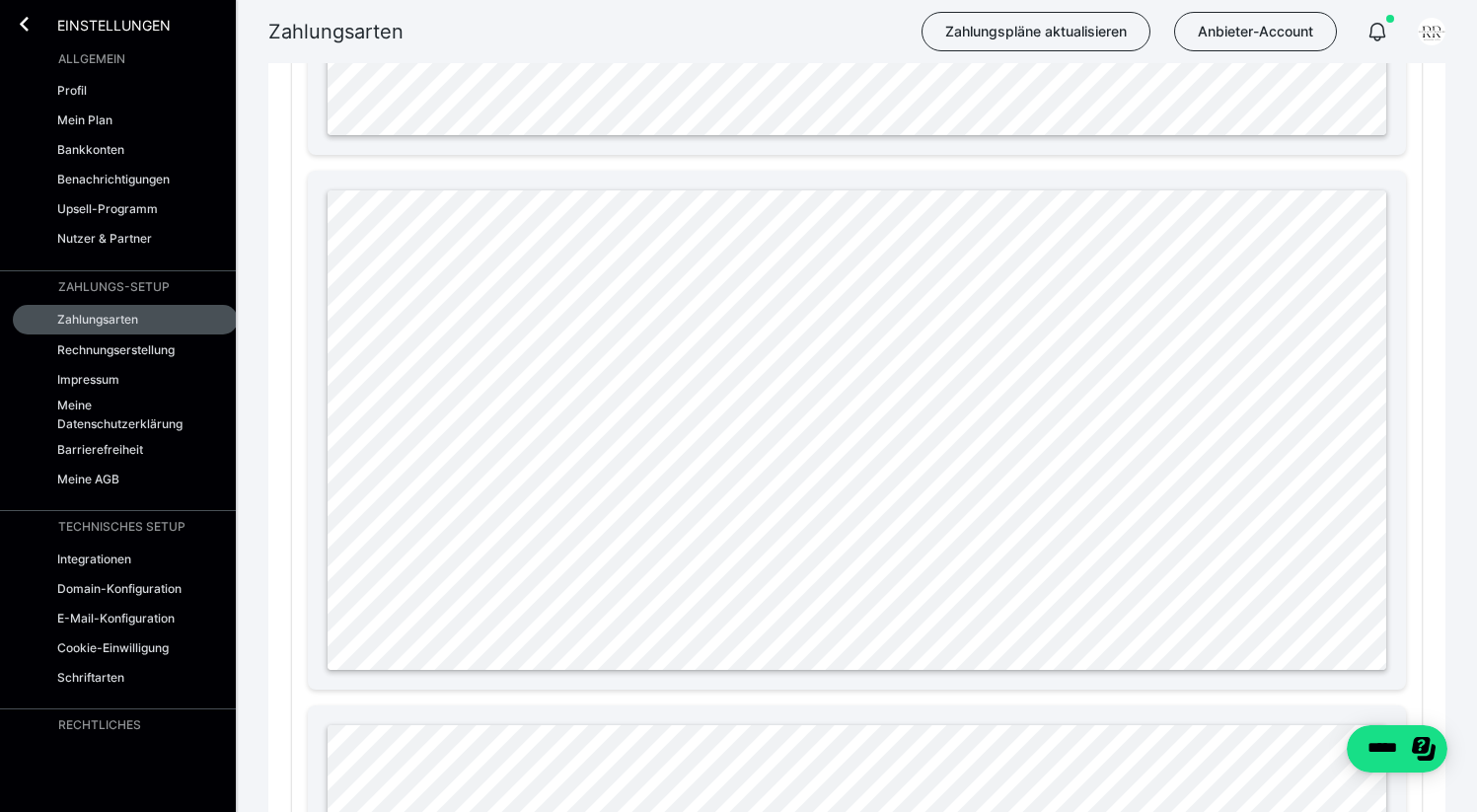 scroll, scrollTop: 1831, scrollLeft: 0, axis: vertical 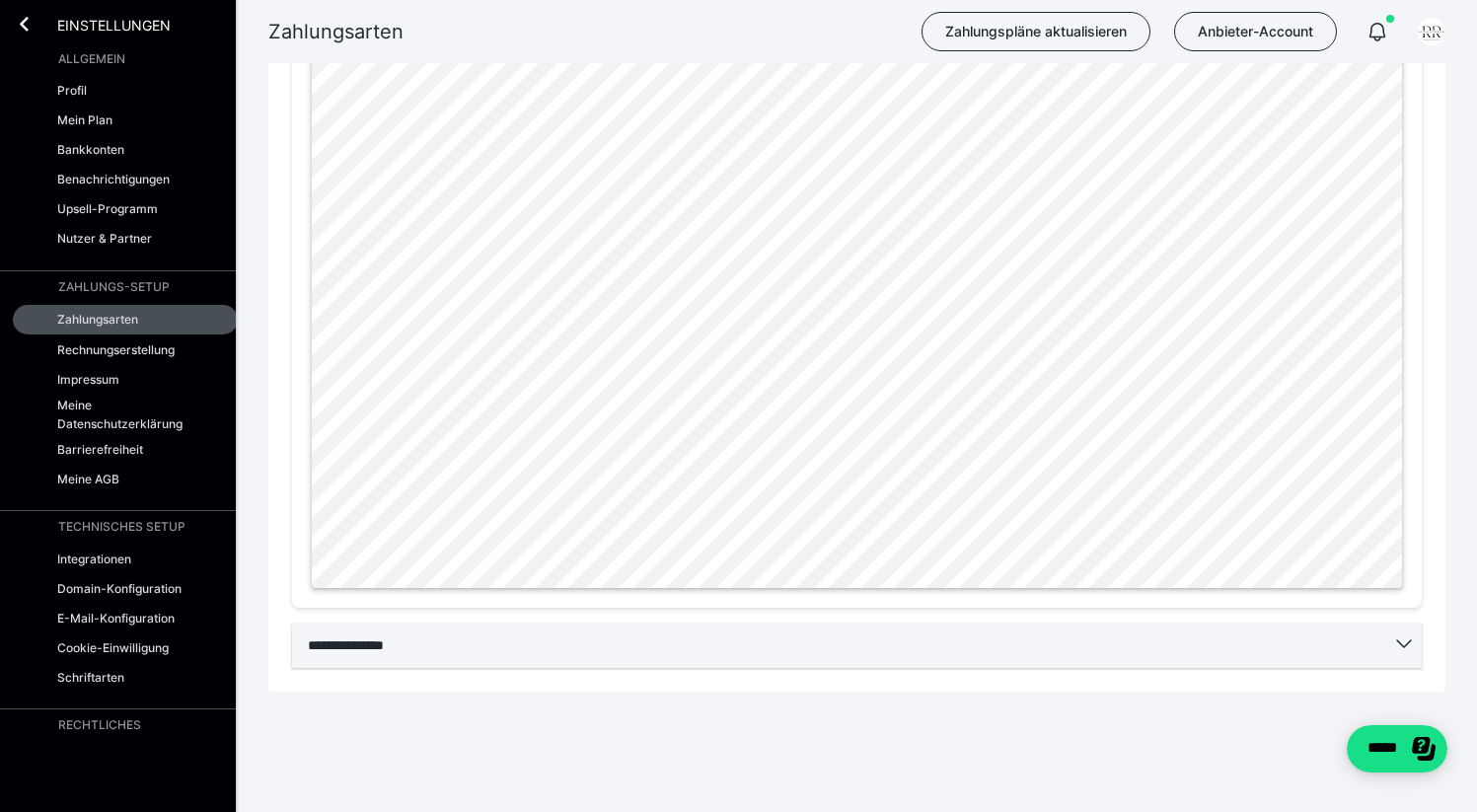 click 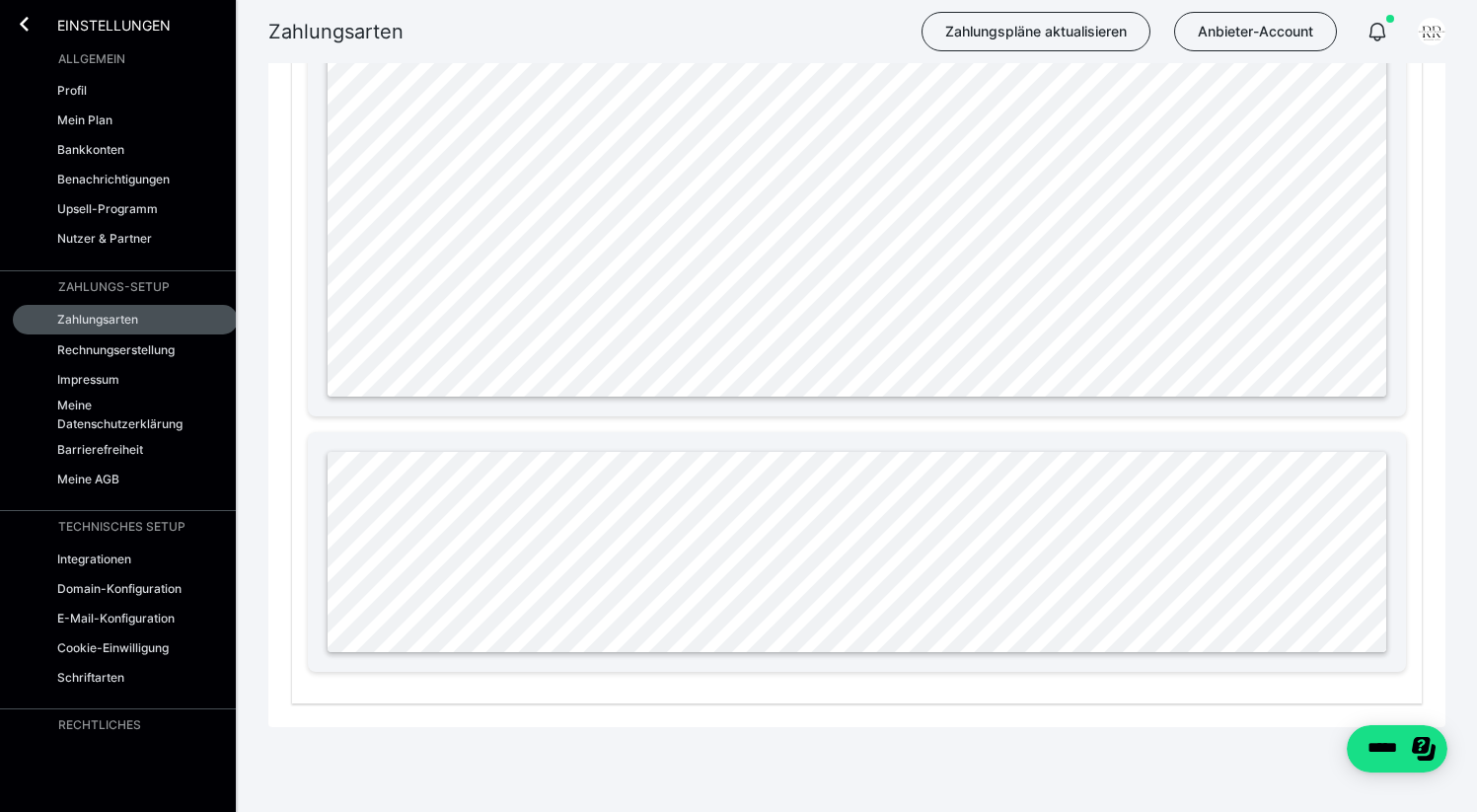 scroll, scrollTop: 2043, scrollLeft: 0, axis: vertical 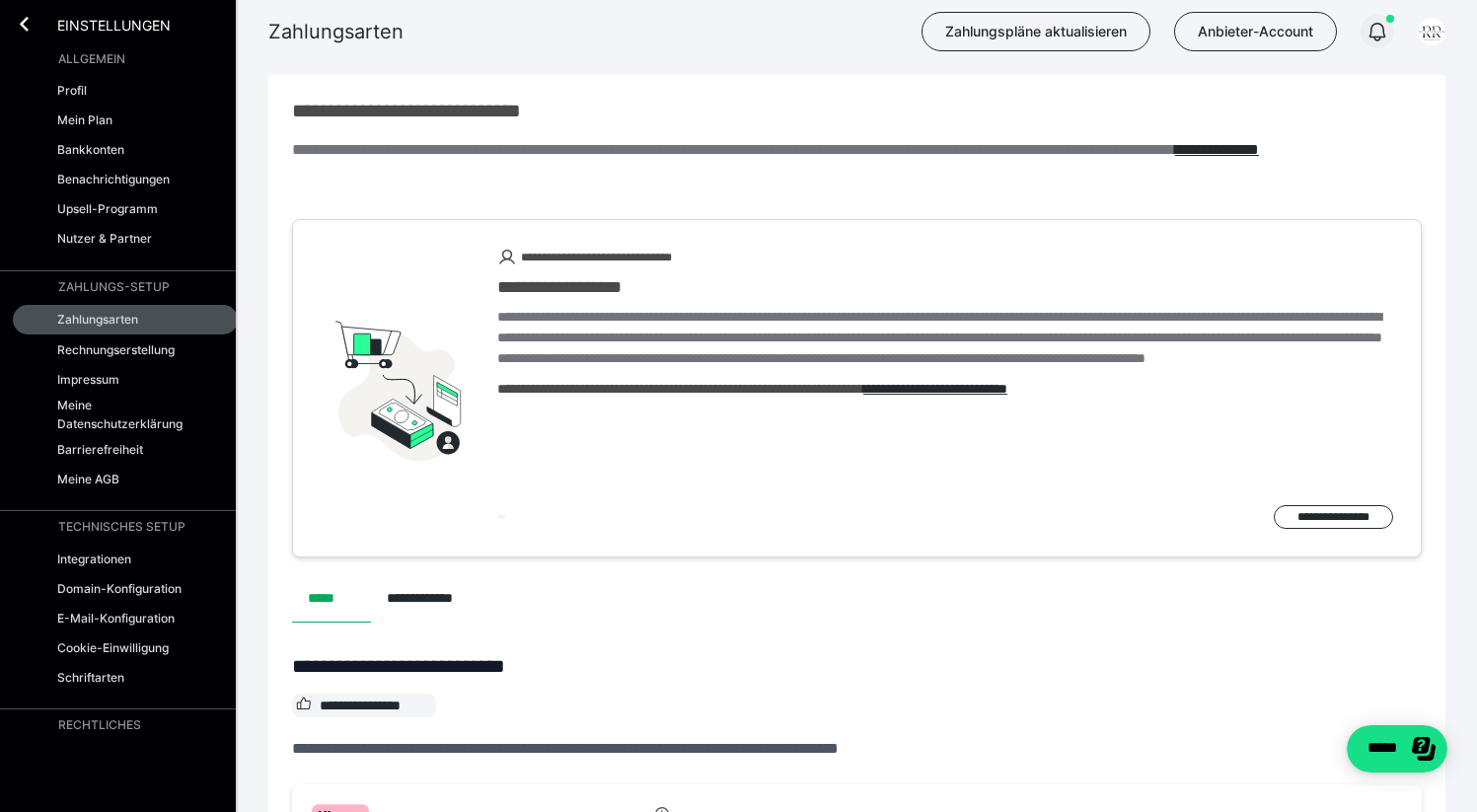 click 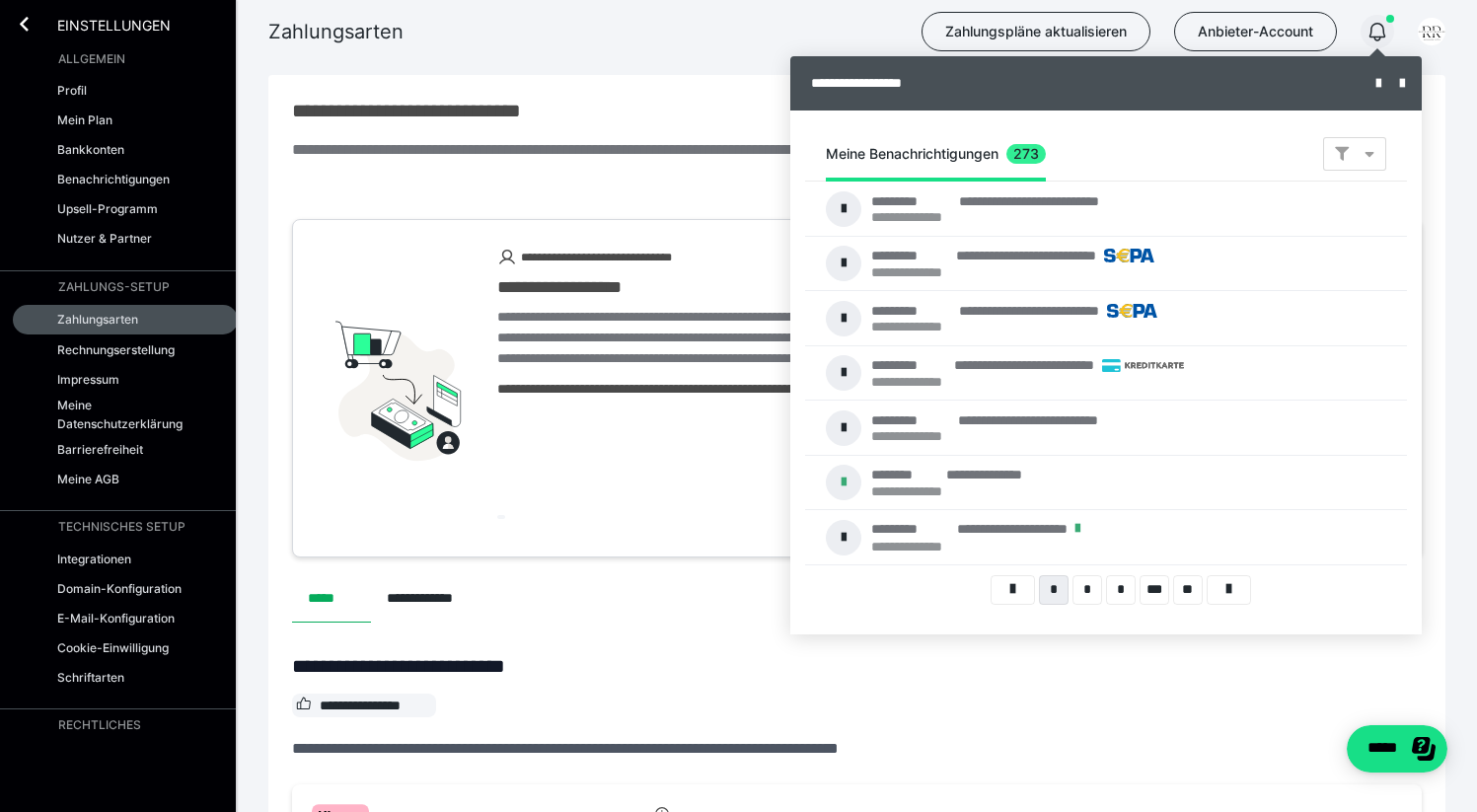 click at bounding box center (738, 406) 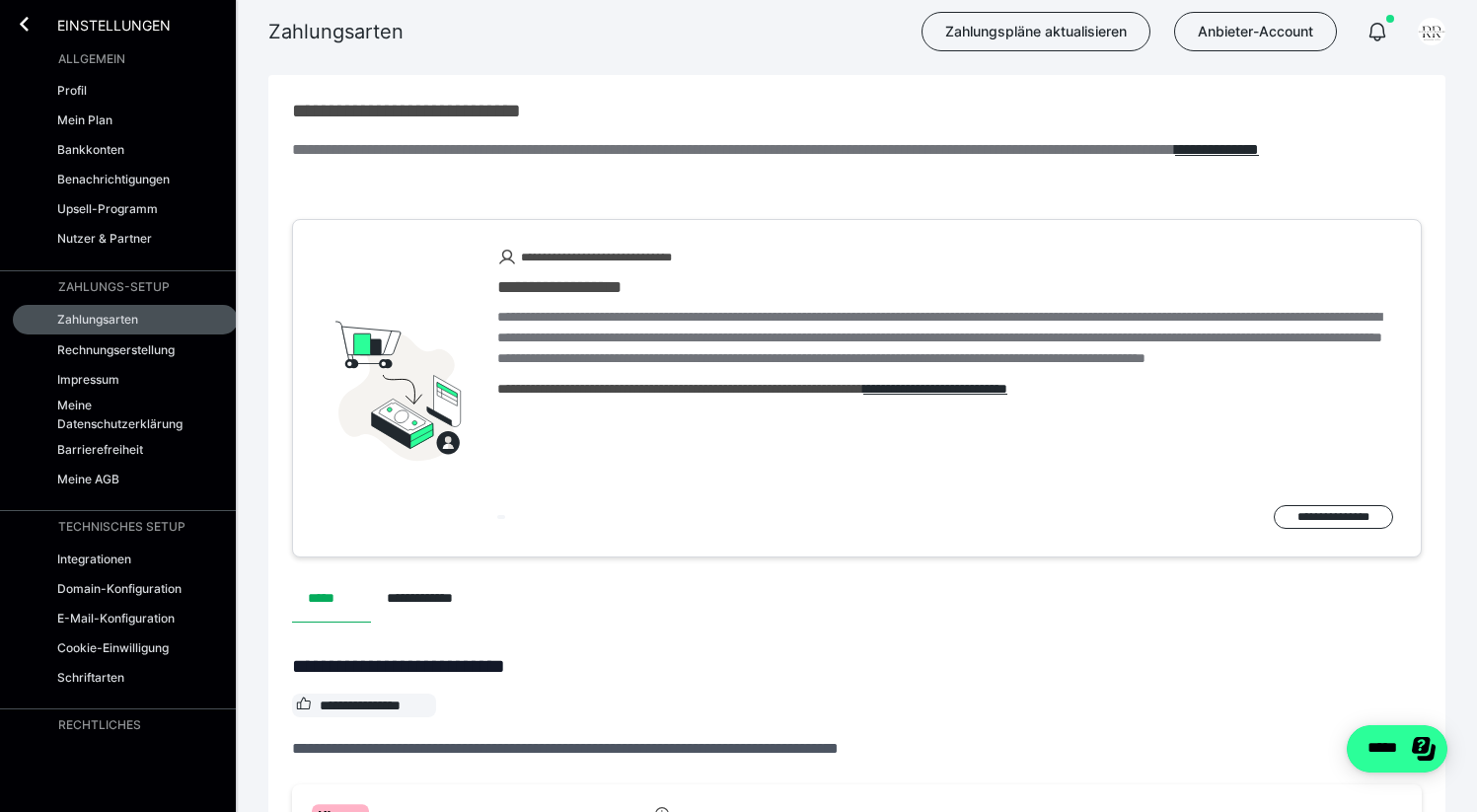 click on "*****" 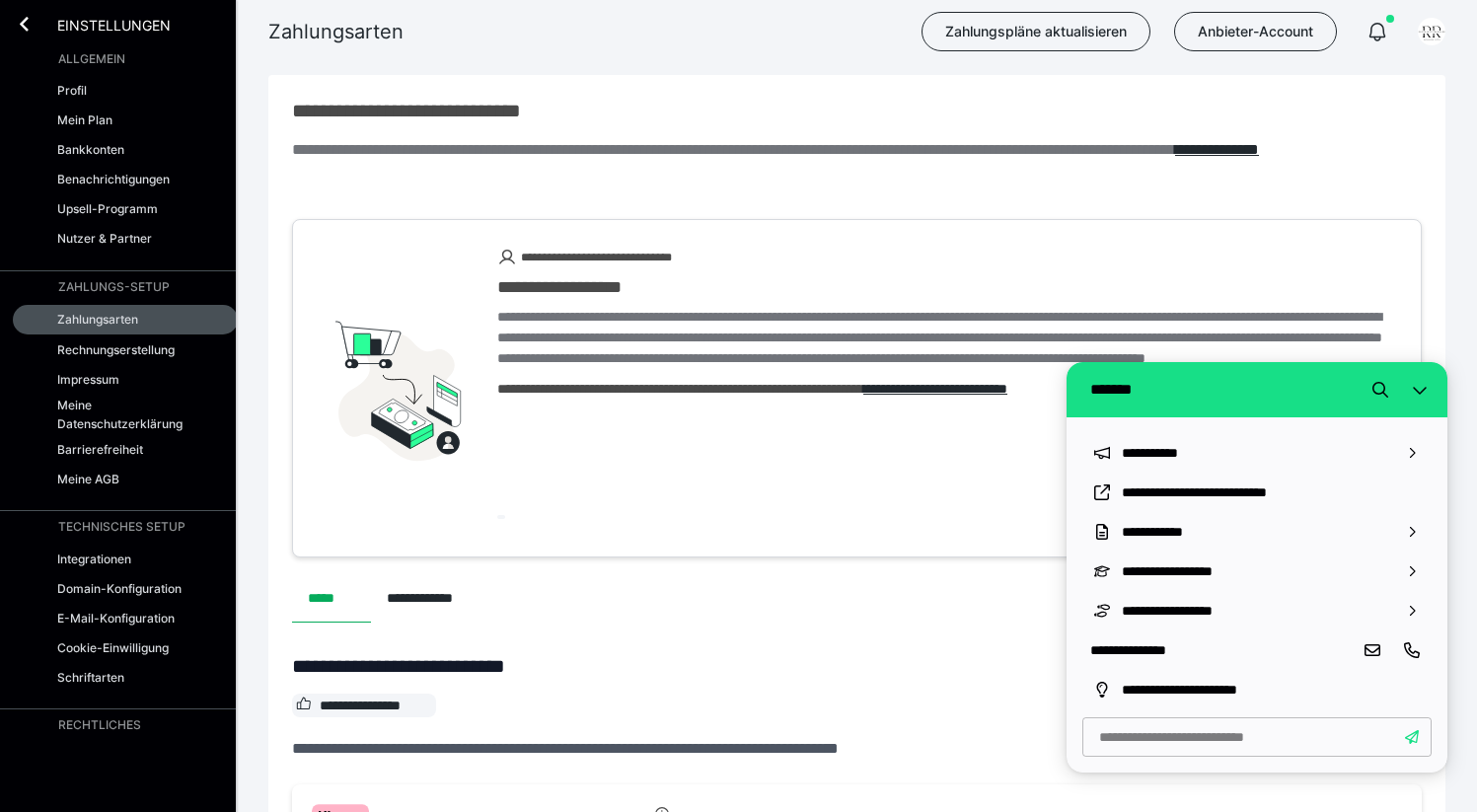 click on "**********" at bounding box center [1221, 650] 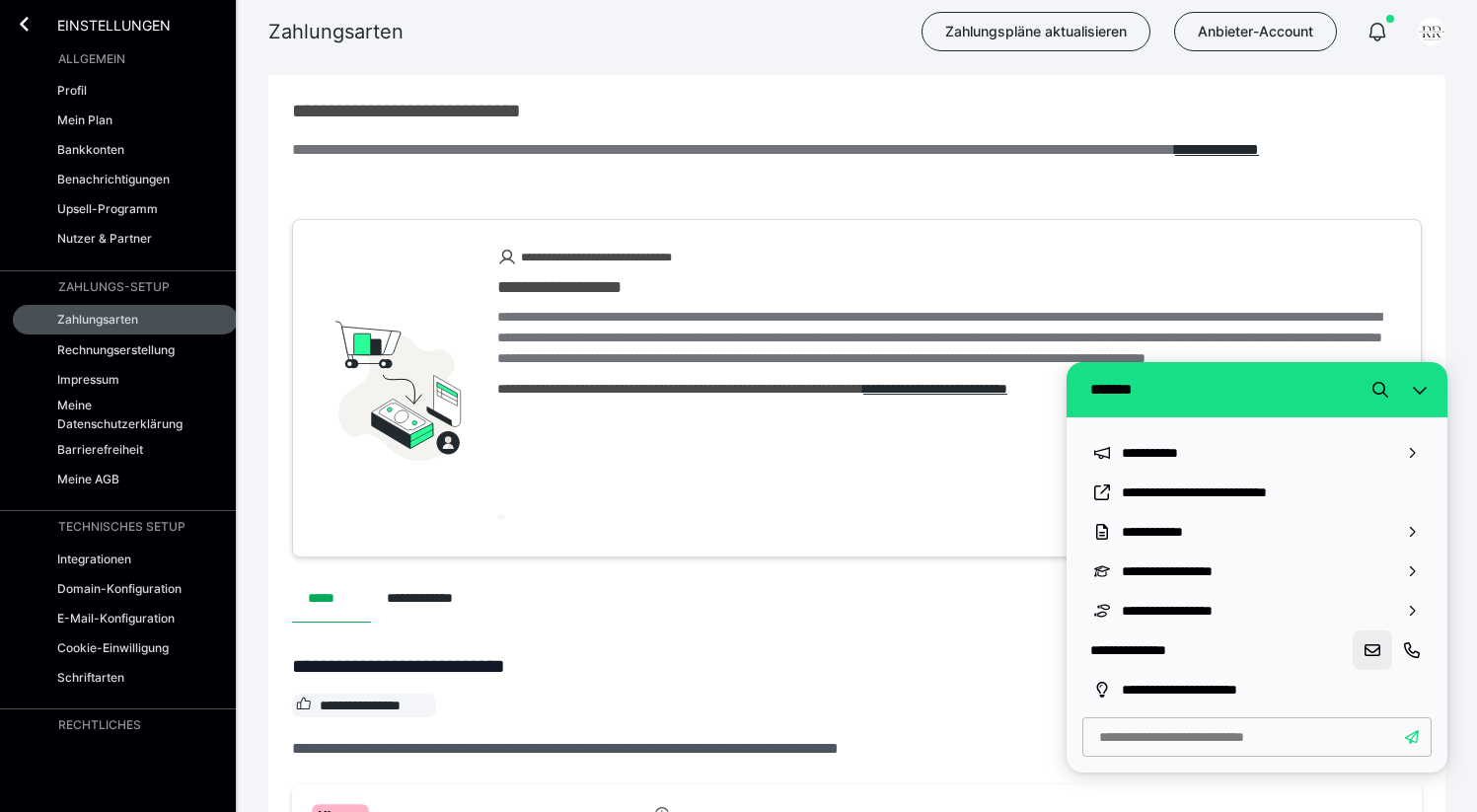 click 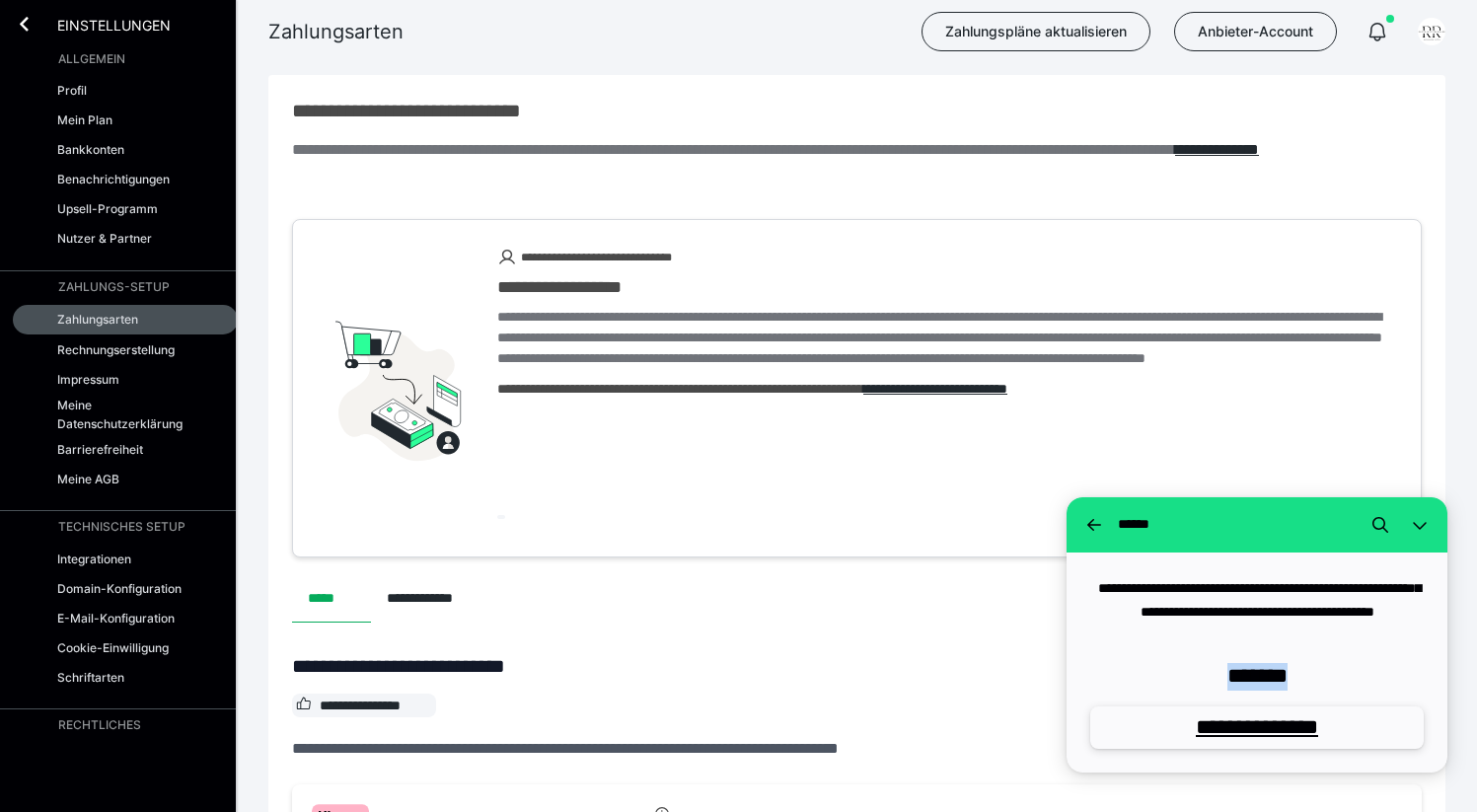 drag, startPoint x: 1331, startPoint y: 664, endPoint x: 1224, endPoint y: 659, distance: 107.11676 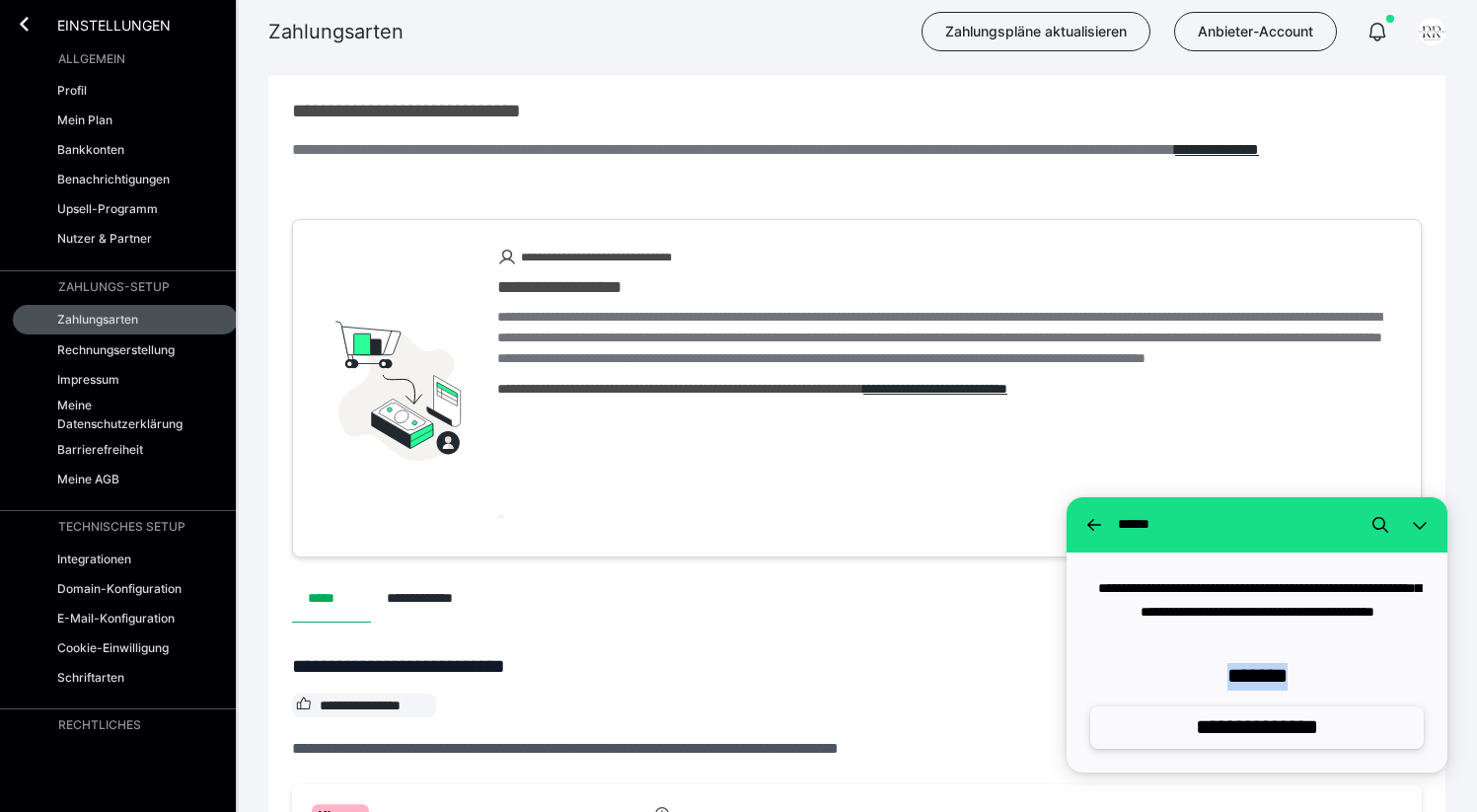 click on "**********" at bounding box center (1257, 727) 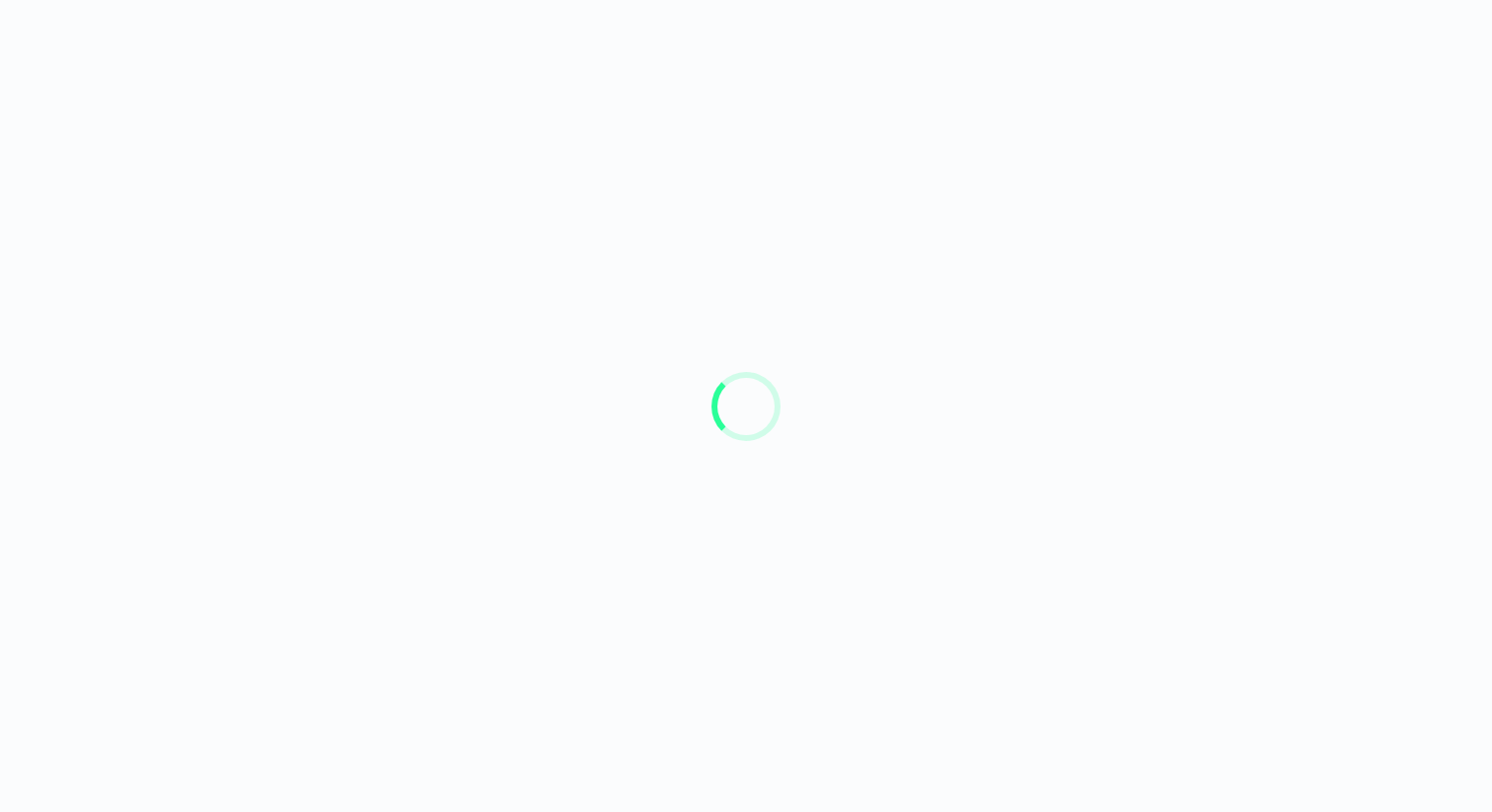 scroll, scrollTop: 0, scrollLeft: 0, axis: both 